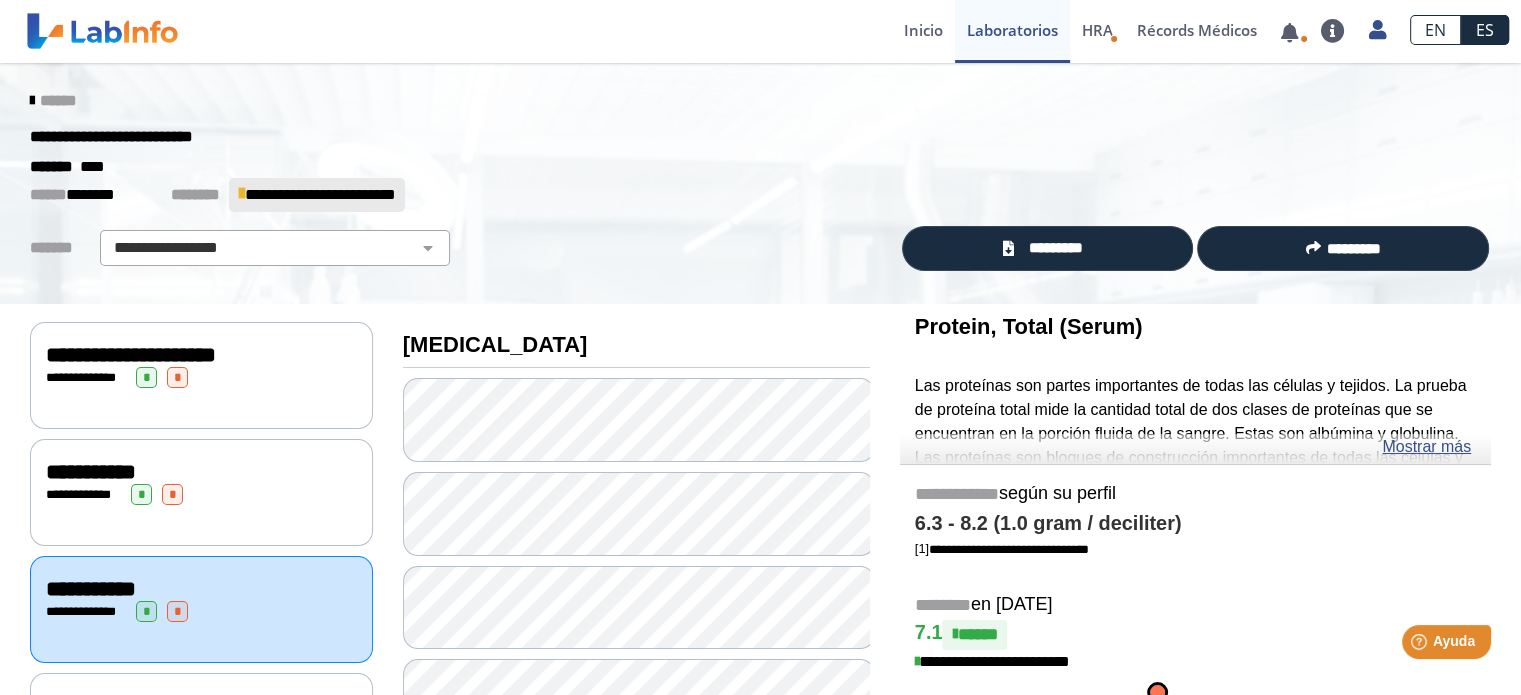 scroll, scrollTop: 0, scrollLeft: 0, axis: both 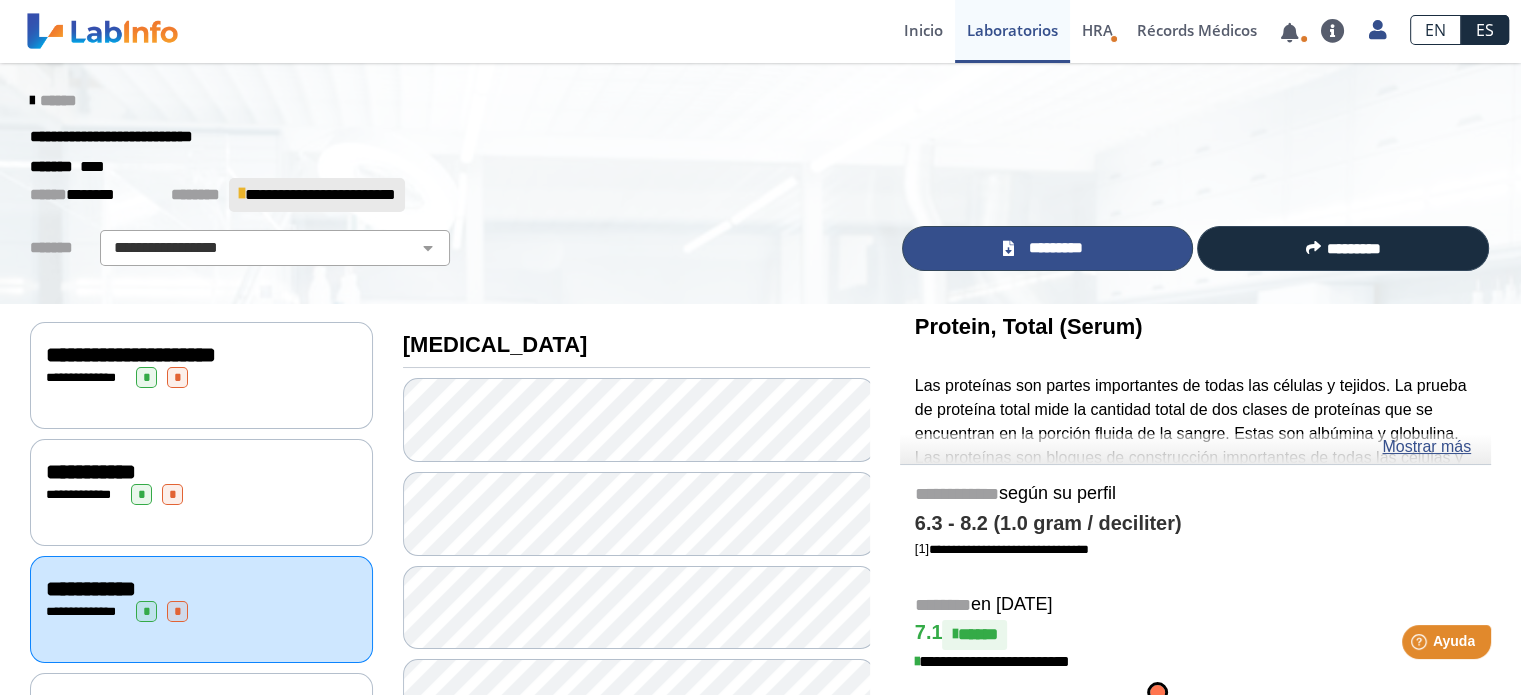 click on "*********" 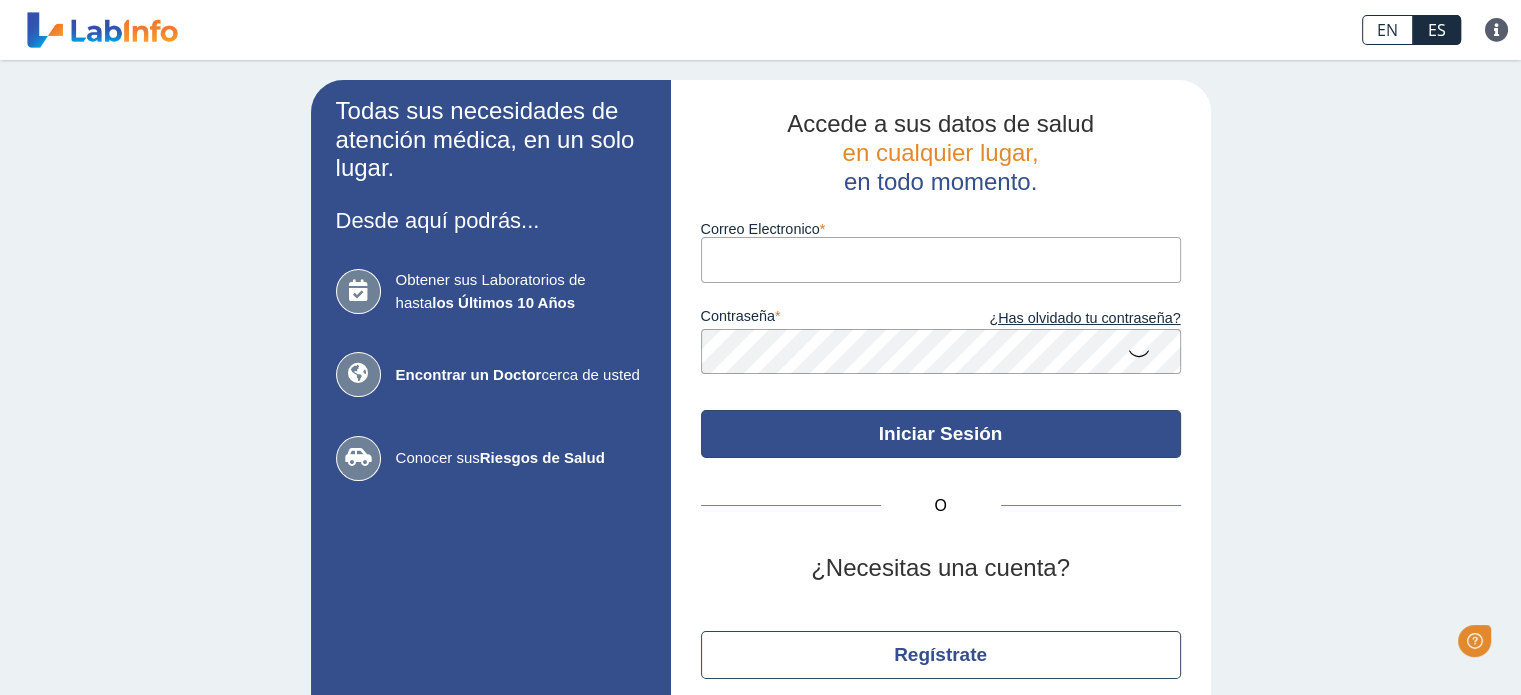 scroll, scrollTop: 0, scrollLeft: 0, axis: both 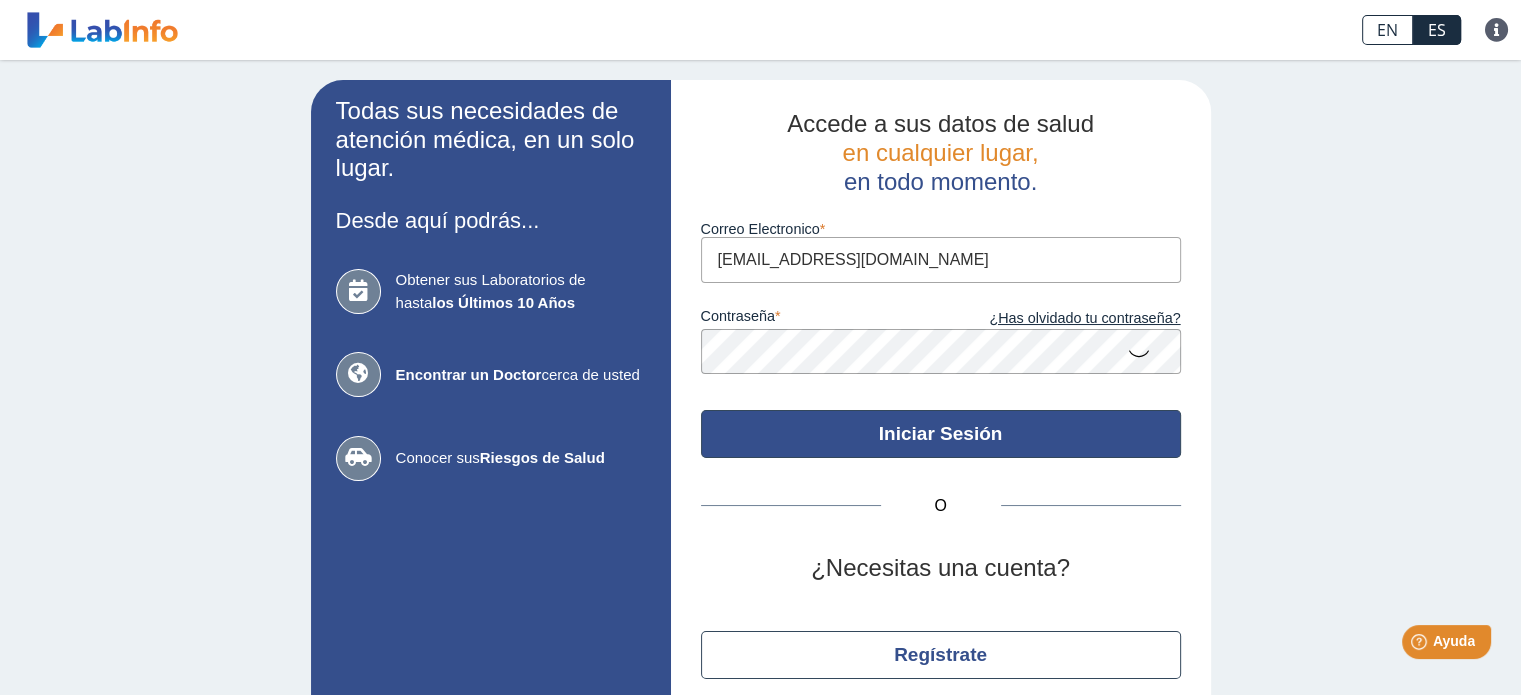 click on "Iniciar Sesión" 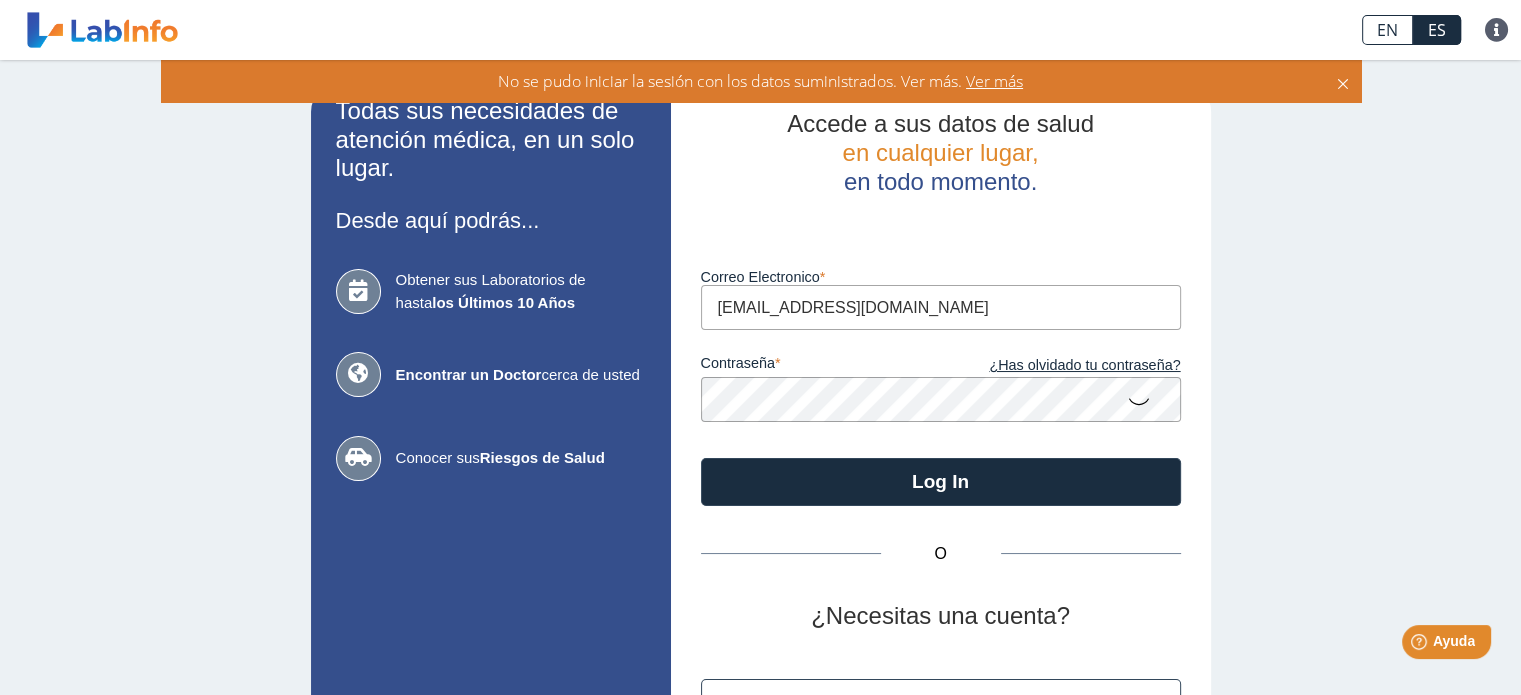 click on "Todas sus necesidades de atención médica, en un solo lugar. Desde aquí podrás... Obtener sus Laboratorios de hasta  los Últimos 10 Años Encontrar un Doctor  cerca de usted Conocer sus  Riesgos de Salud ¡Cumplimos con HIPAA! Accede a sus datos de salud     en cualquier lugar,     en todo momento. Luego de varios intentos fallidos, su cuenta será bloqueada por 20 minutos. Correo Electronico doctoralilliana@gmail.com contraseña ¿Has olvidado tu contraseña? Log In O ¿Necesitas una cuenta? Regístrate" 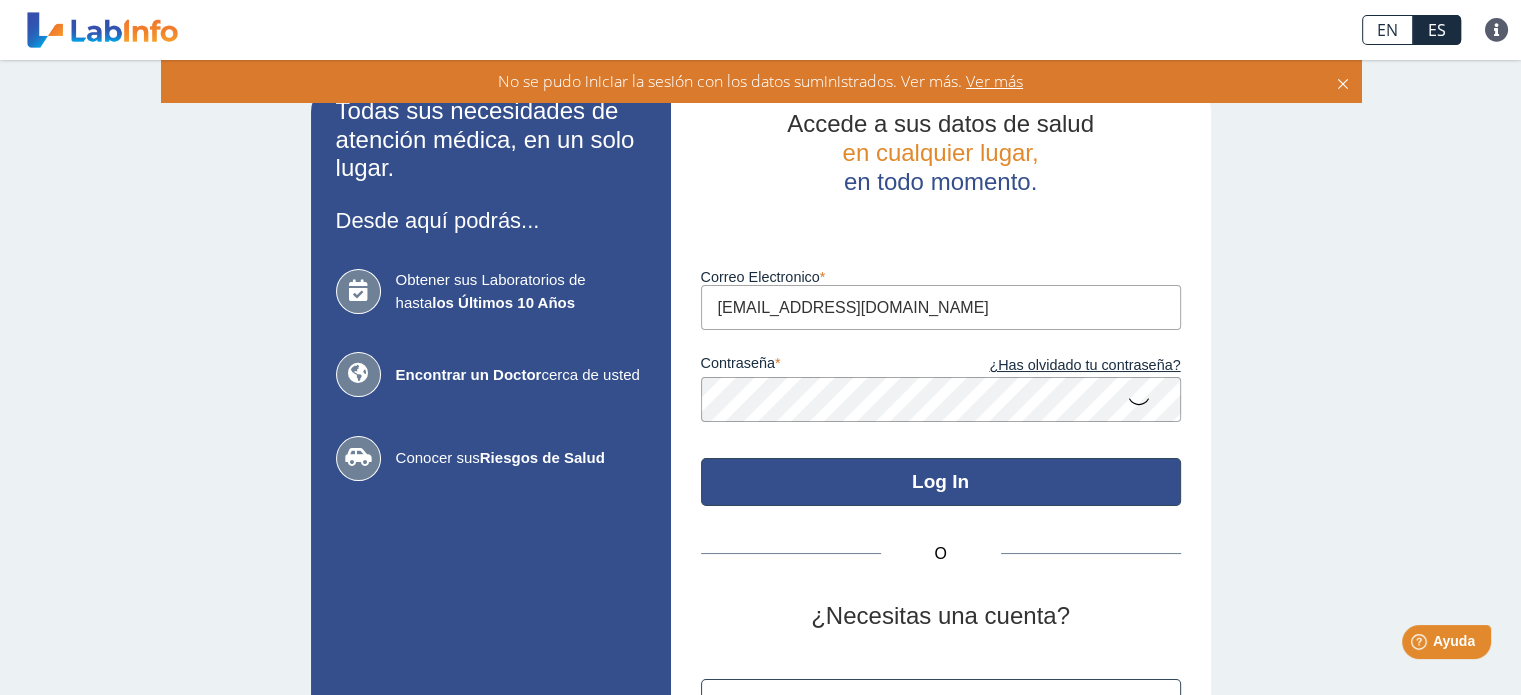 click on "Log In" 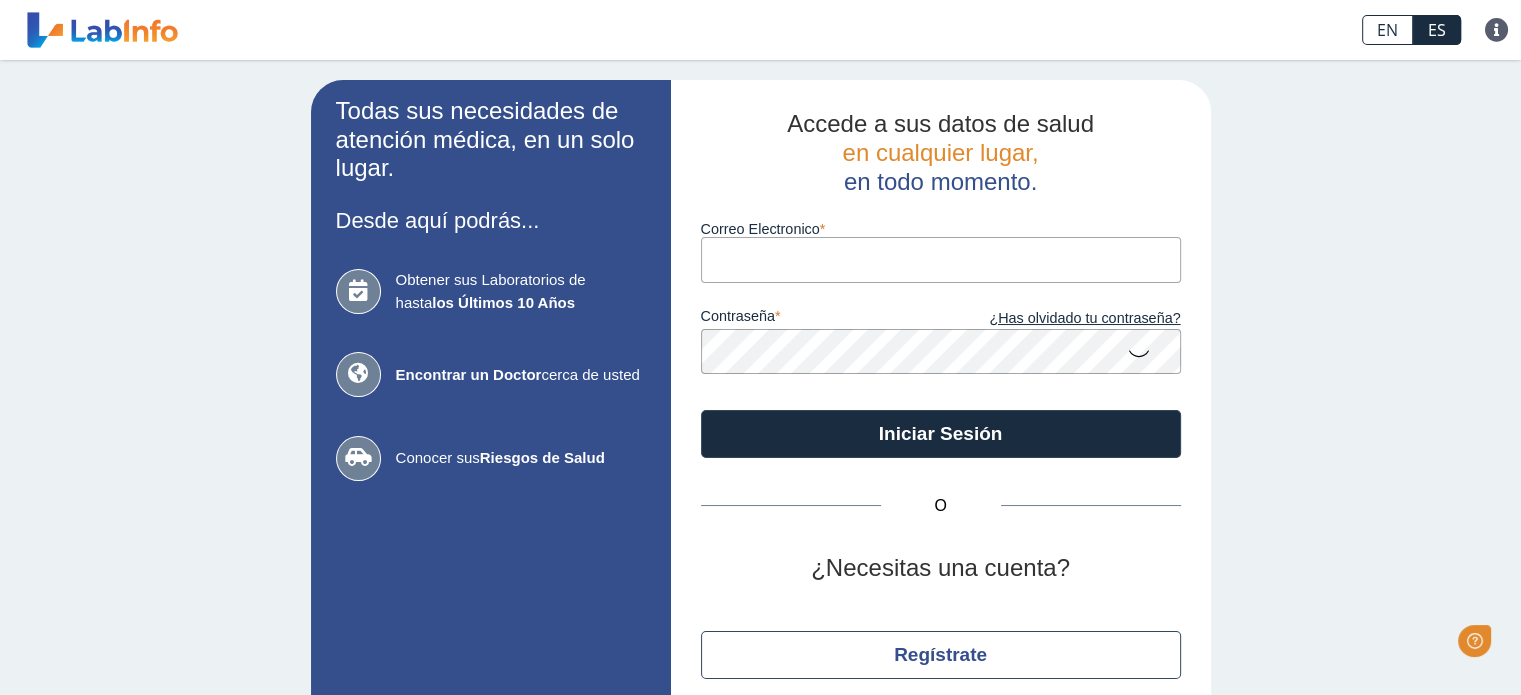 scroll, scrollTop: 0, scrollLeft: 0, axis: both 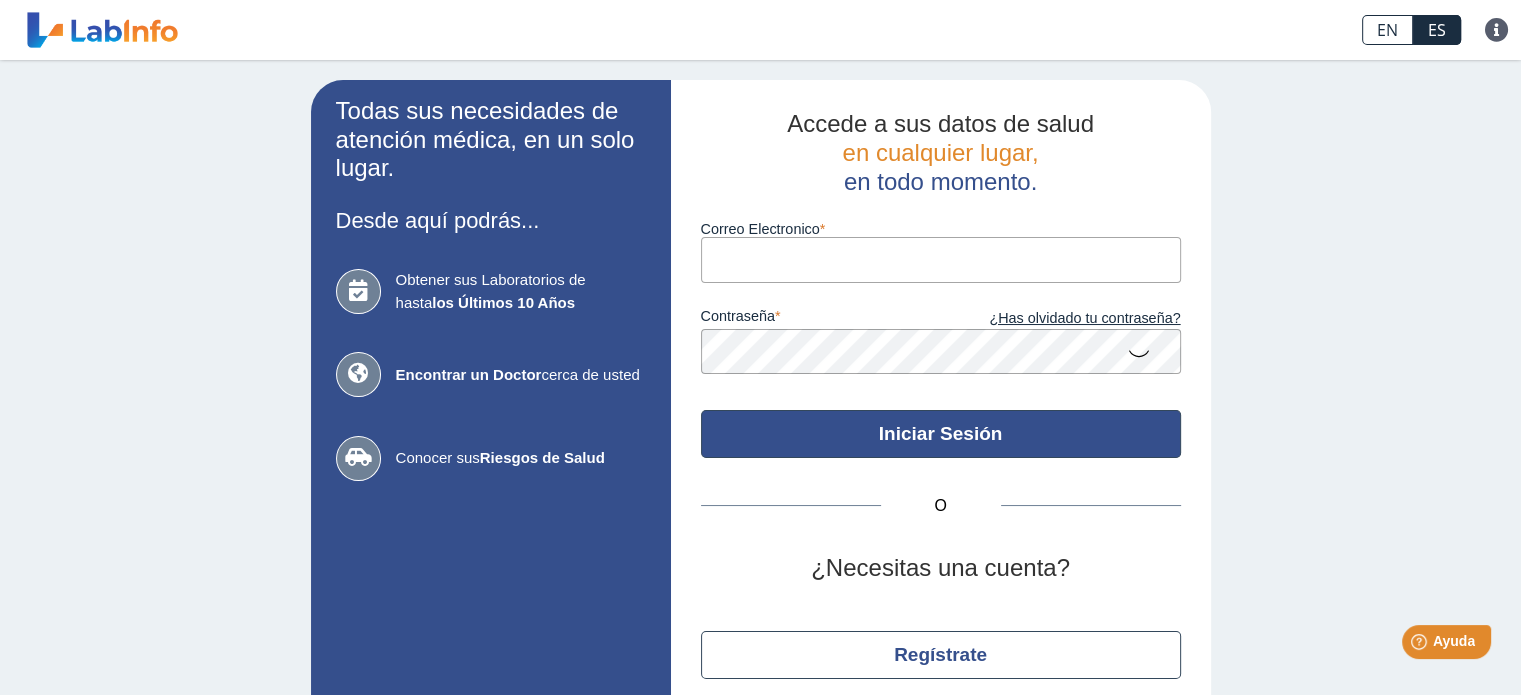 type on "[EMAIL_ADDRESS][DOMAIN_NAME]" 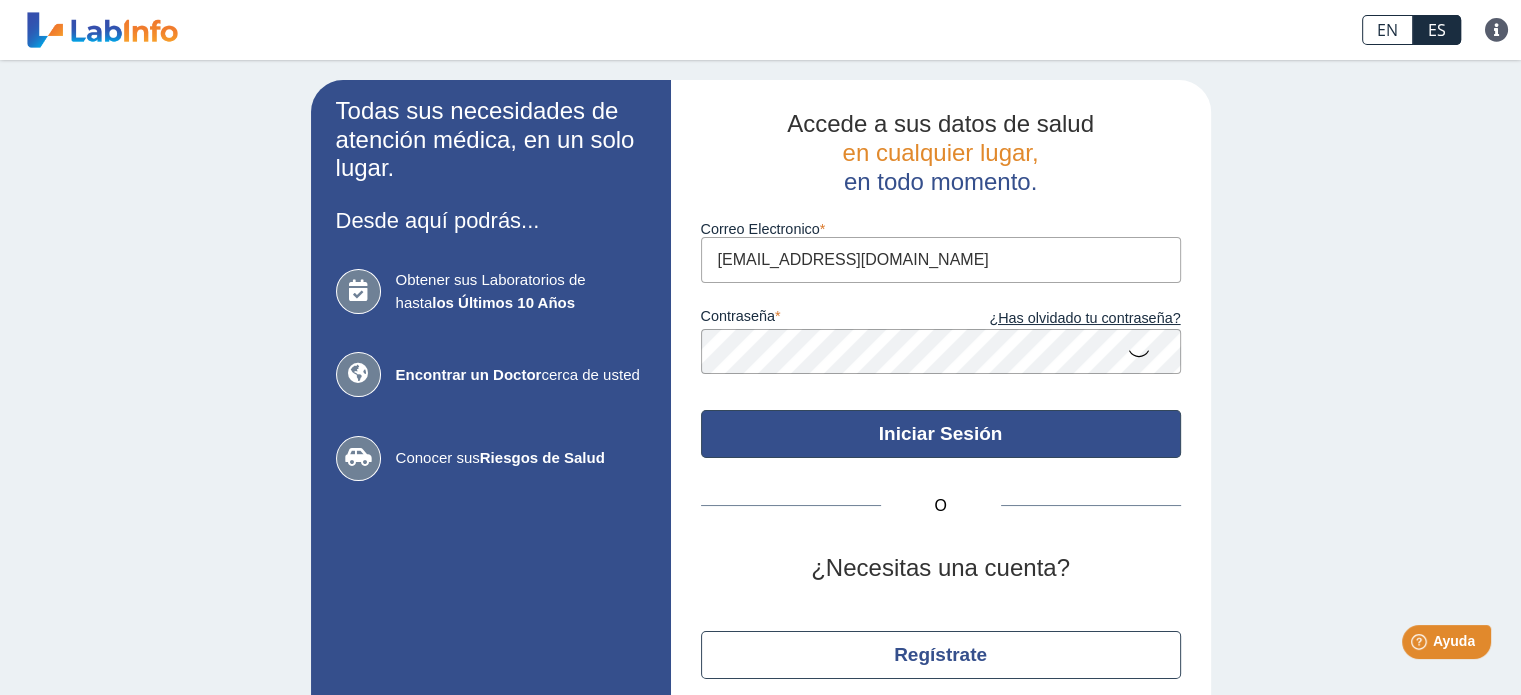 click on "Iniciar Sesión" 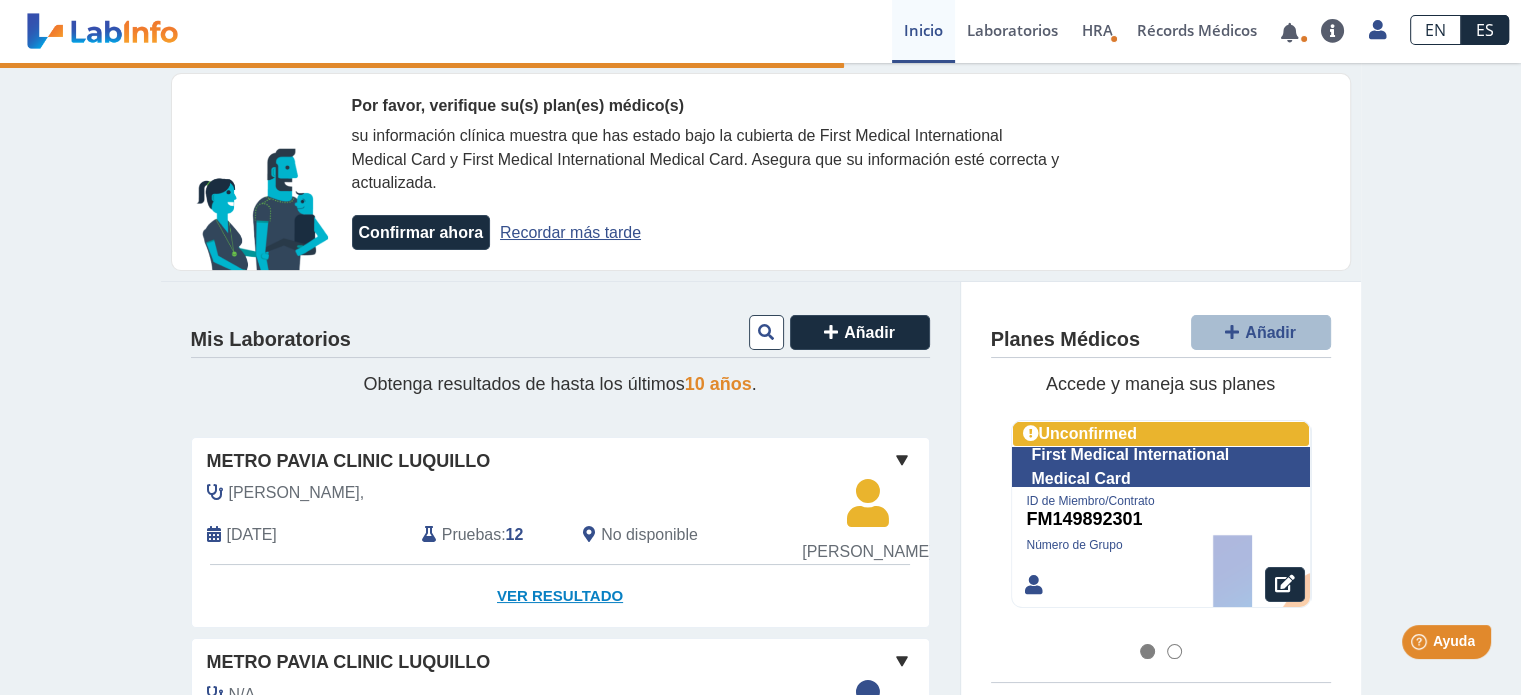 click on "Ver Resultado" 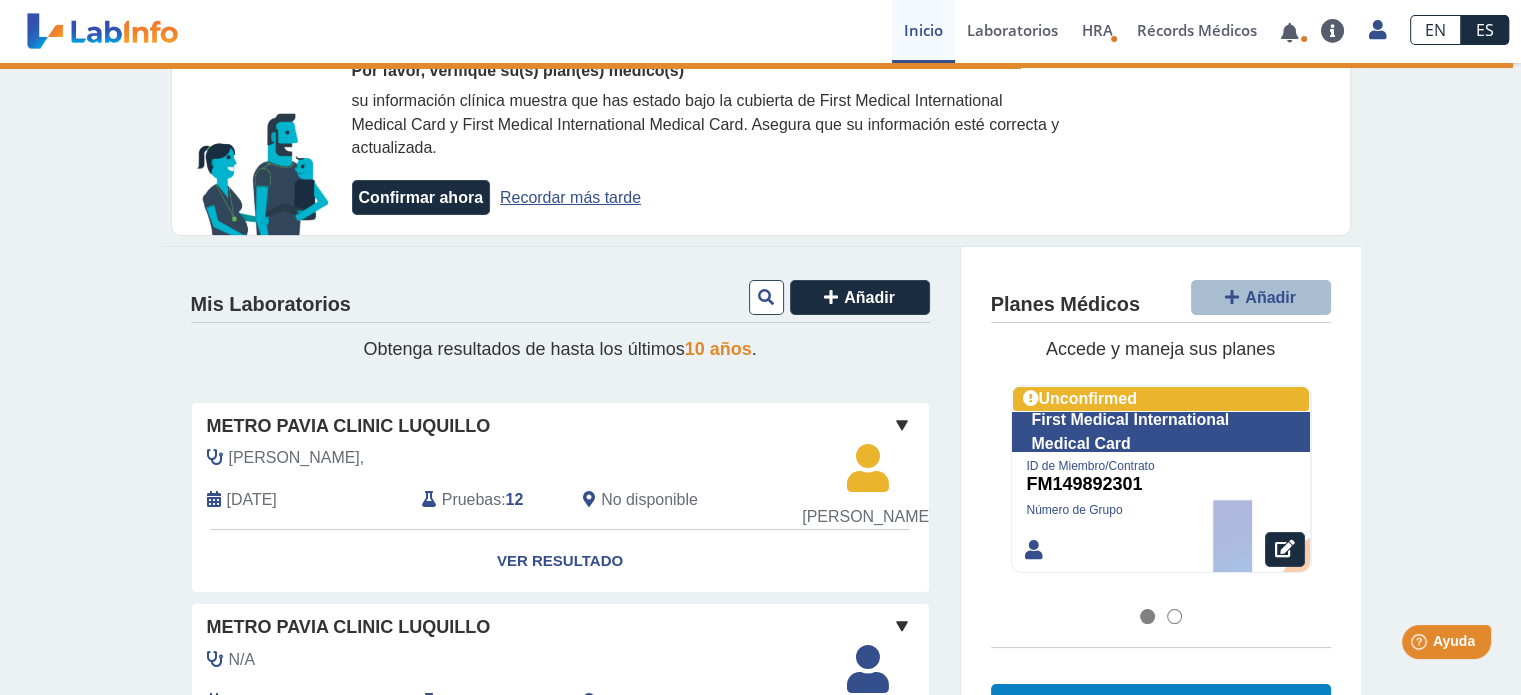scroll, scrollTop: 0, scrollLeft: 0, axis: both 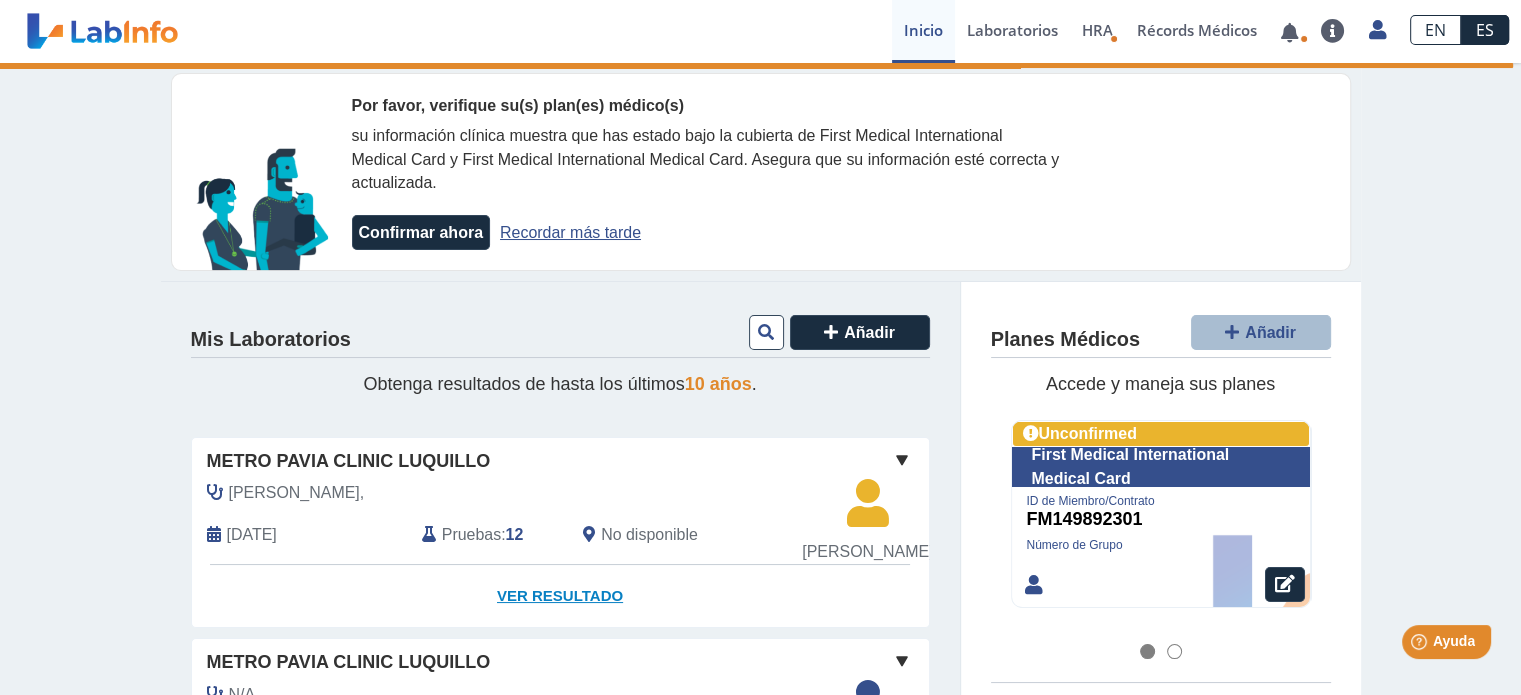 click on "Ver Resultado" 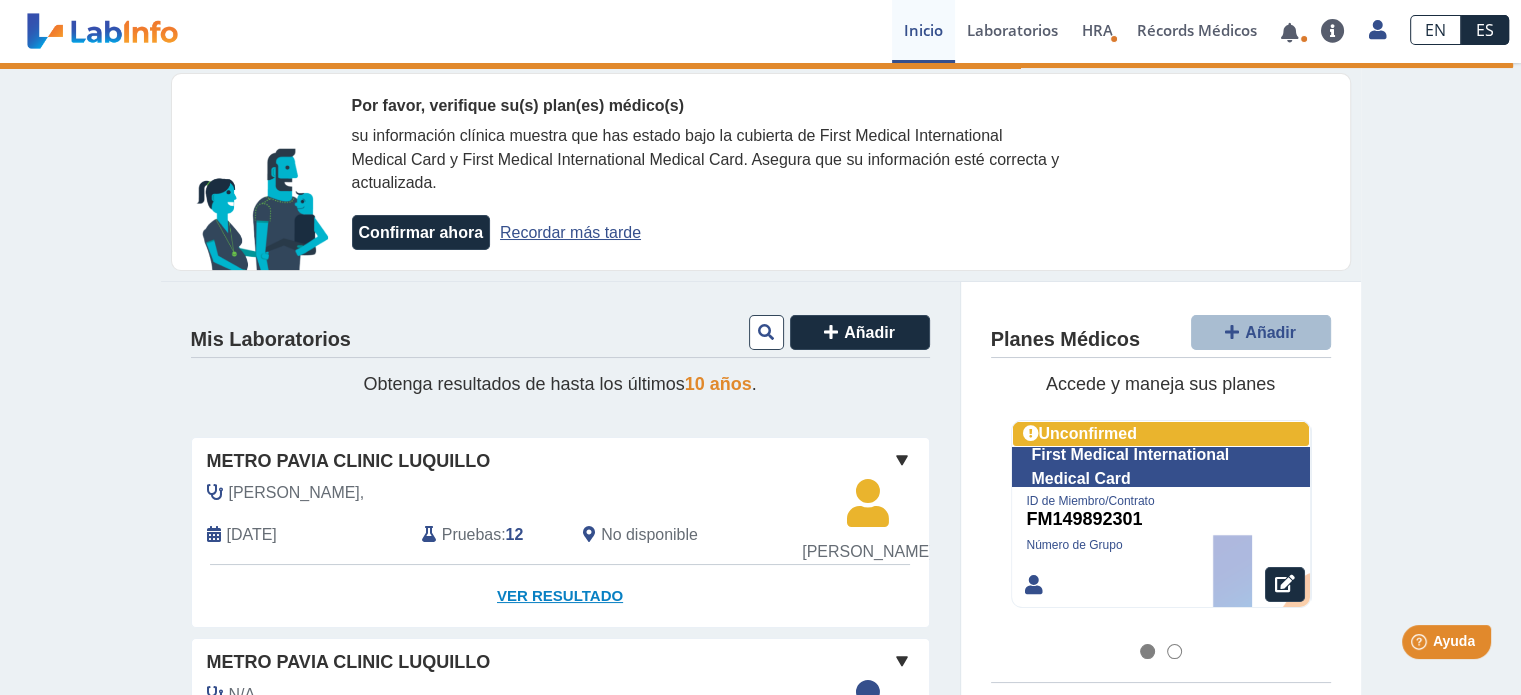 click on "Ver Resultado" 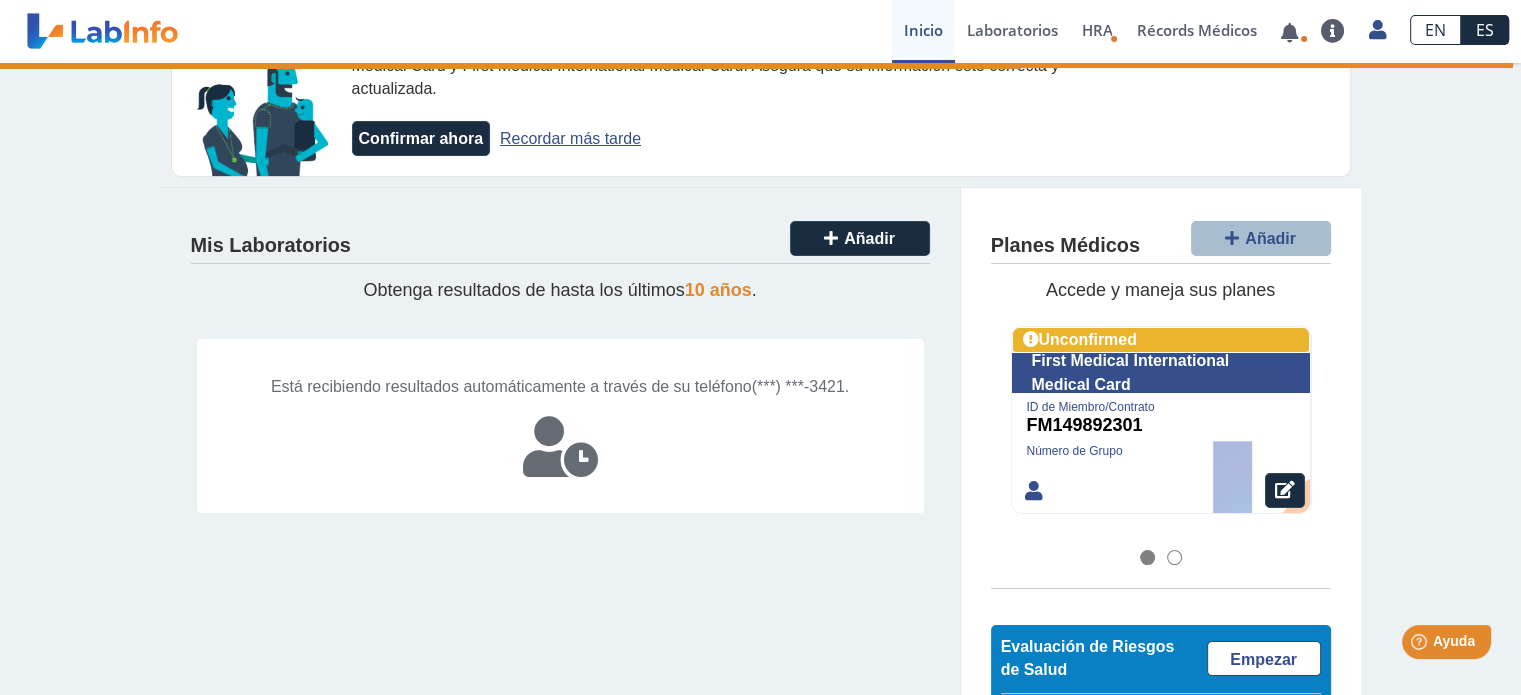 scroll, scrollTop: 67, scrollLeft: 0, axis: vertical 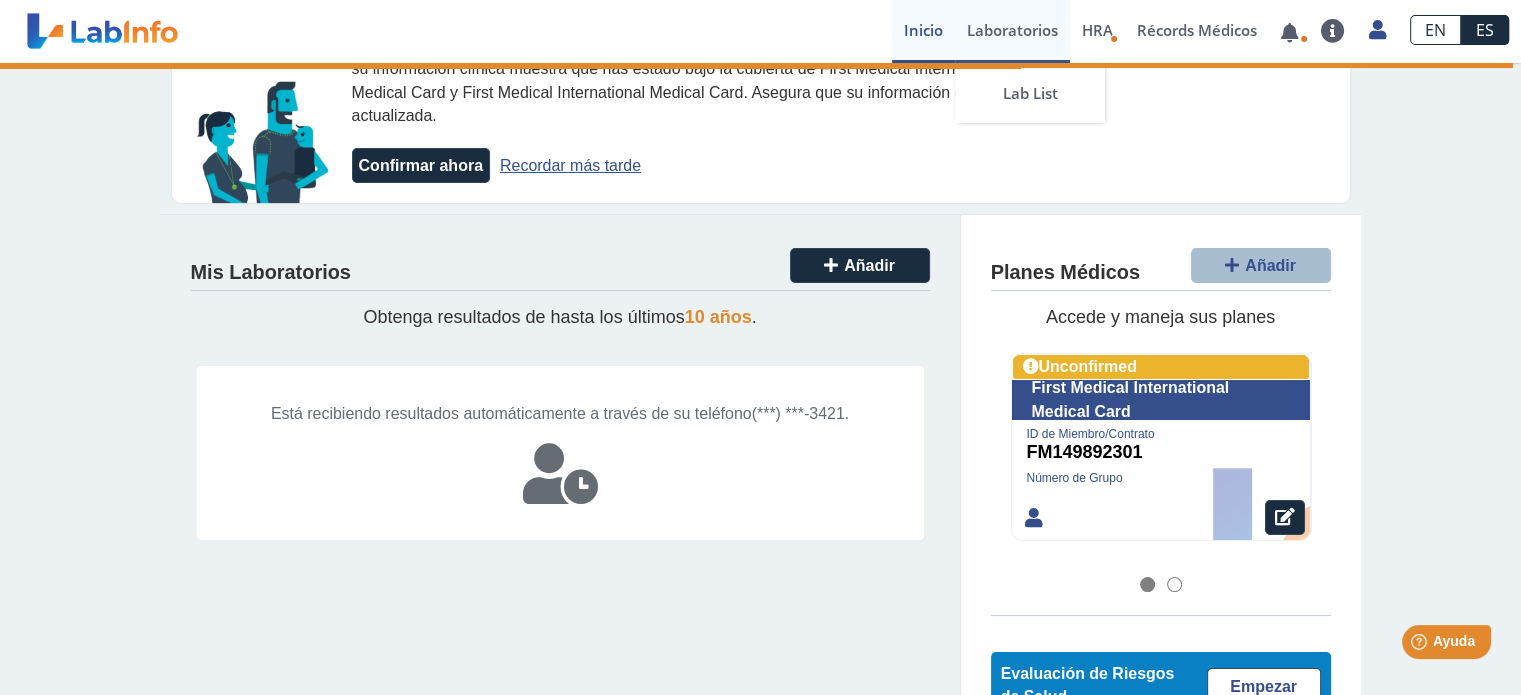 click on "Laboratorios" at bounding box center (1012, 31) 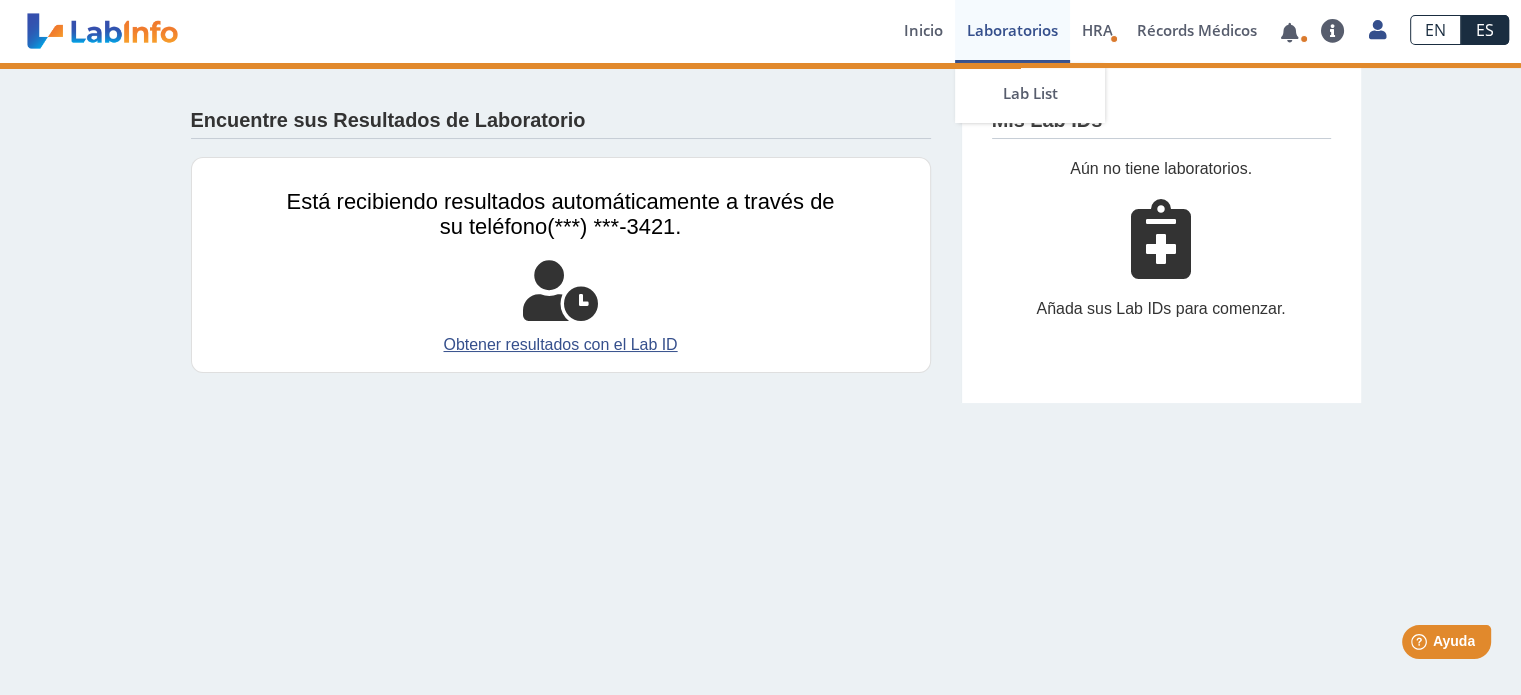 scroll, scrollTop: 0, scrollLeft: 0, axis: both 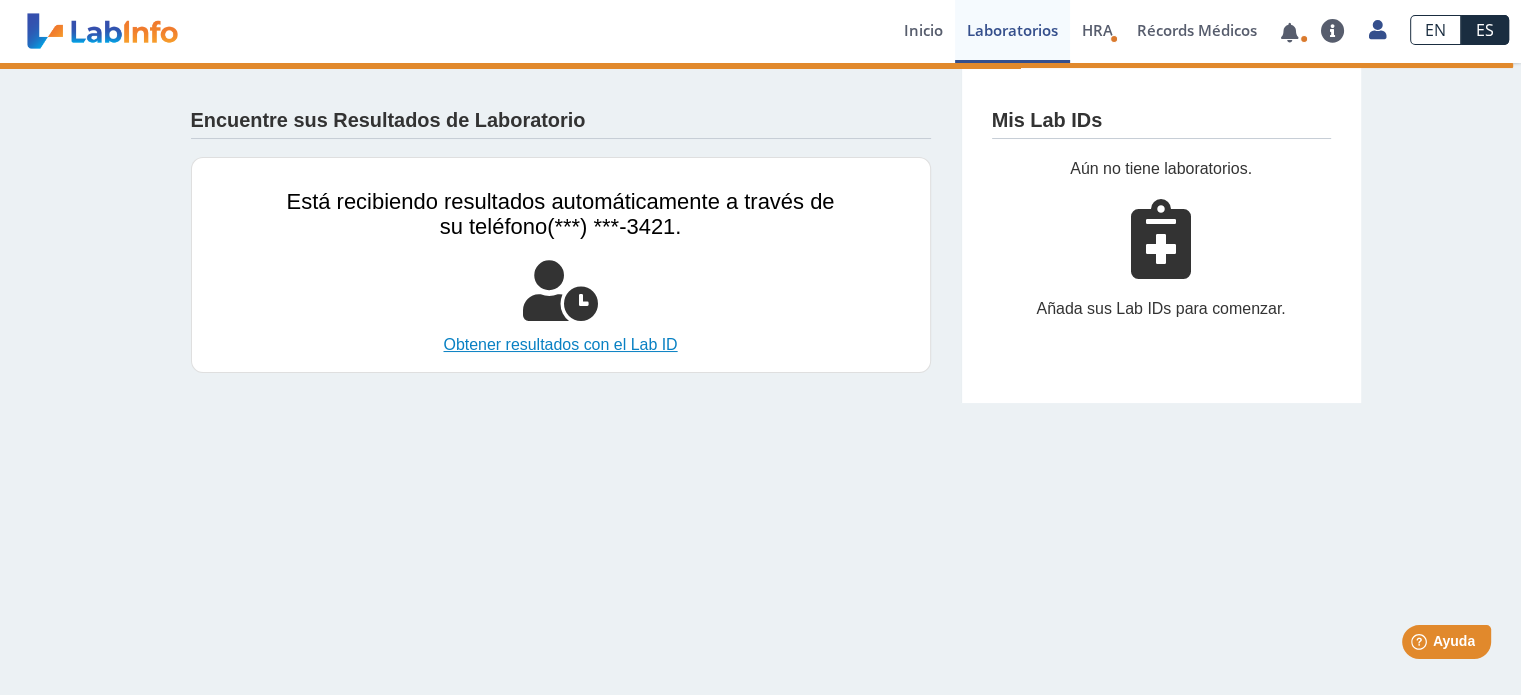 click on "Obtener resultados con el Lab ID" 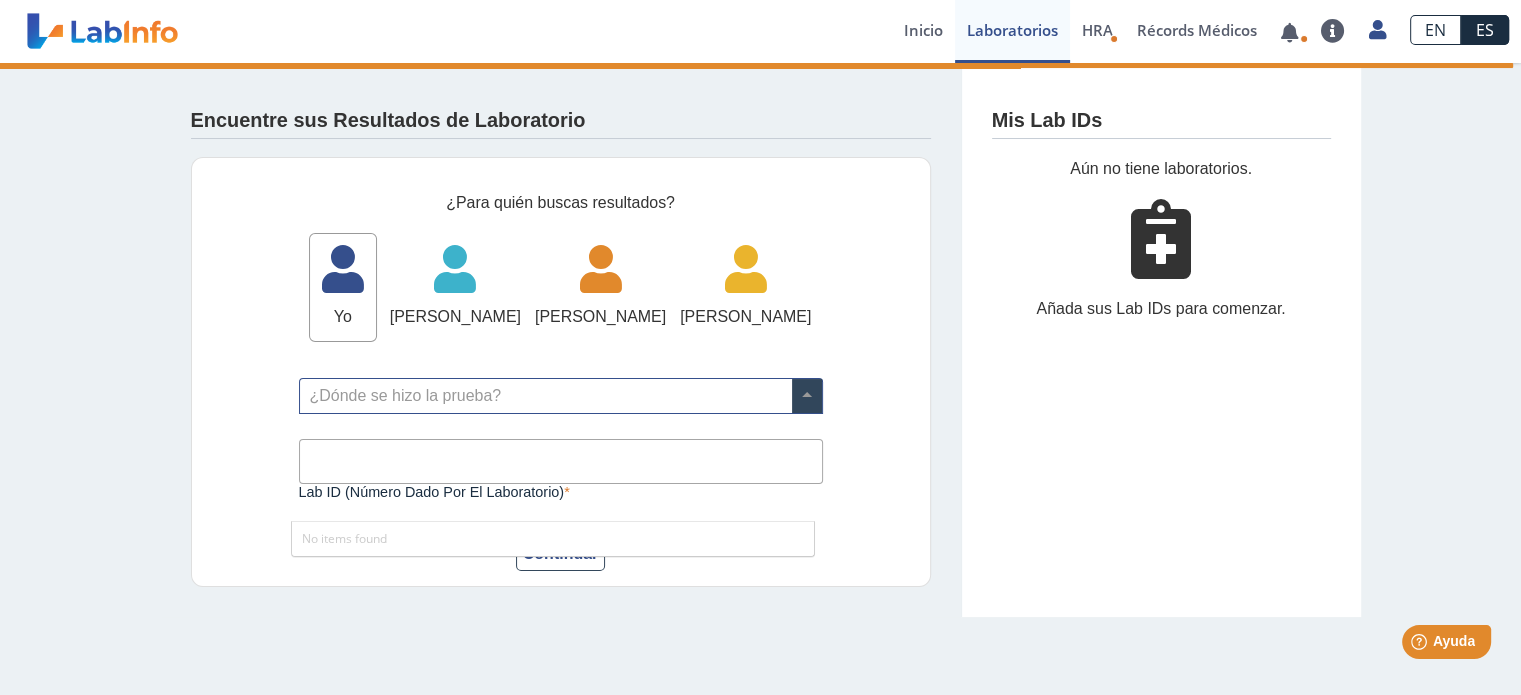 click at bounding box center (561, 396) 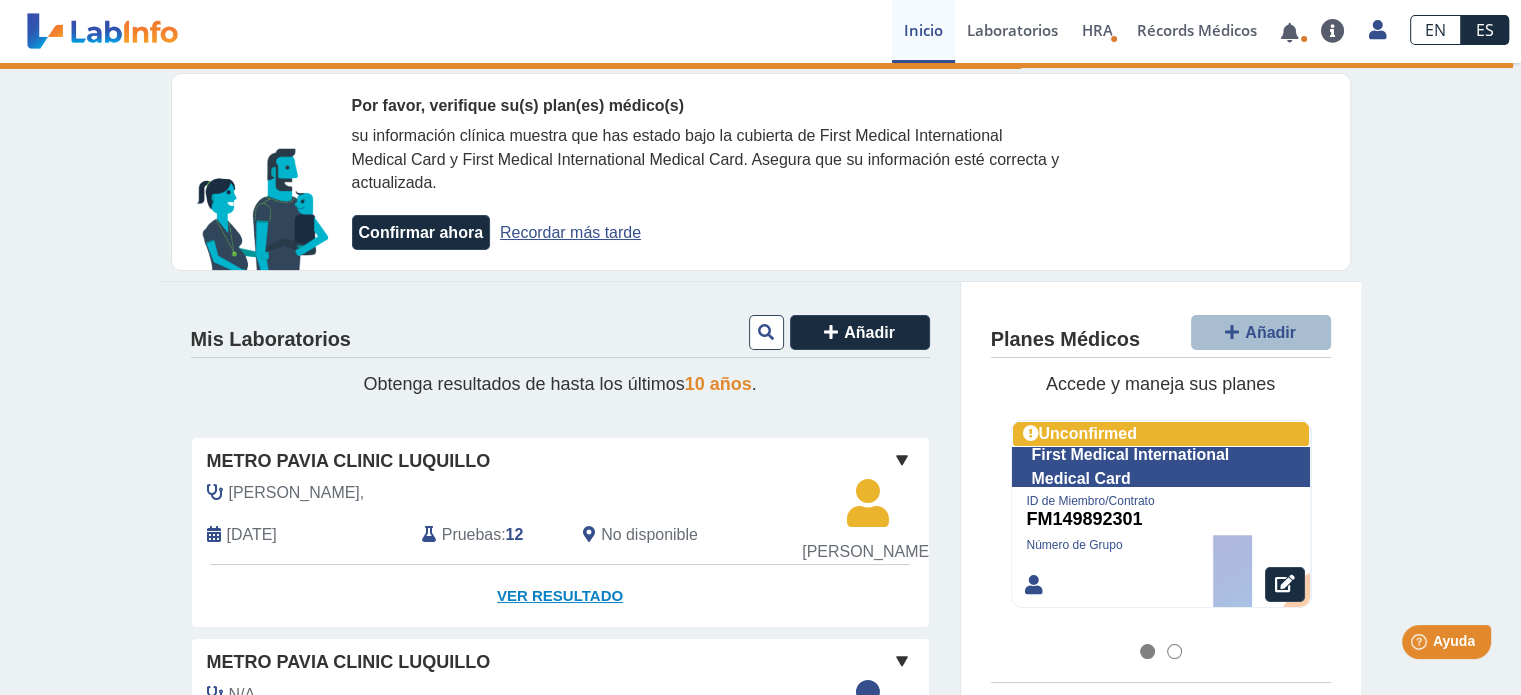 click on "Ver Resultado" 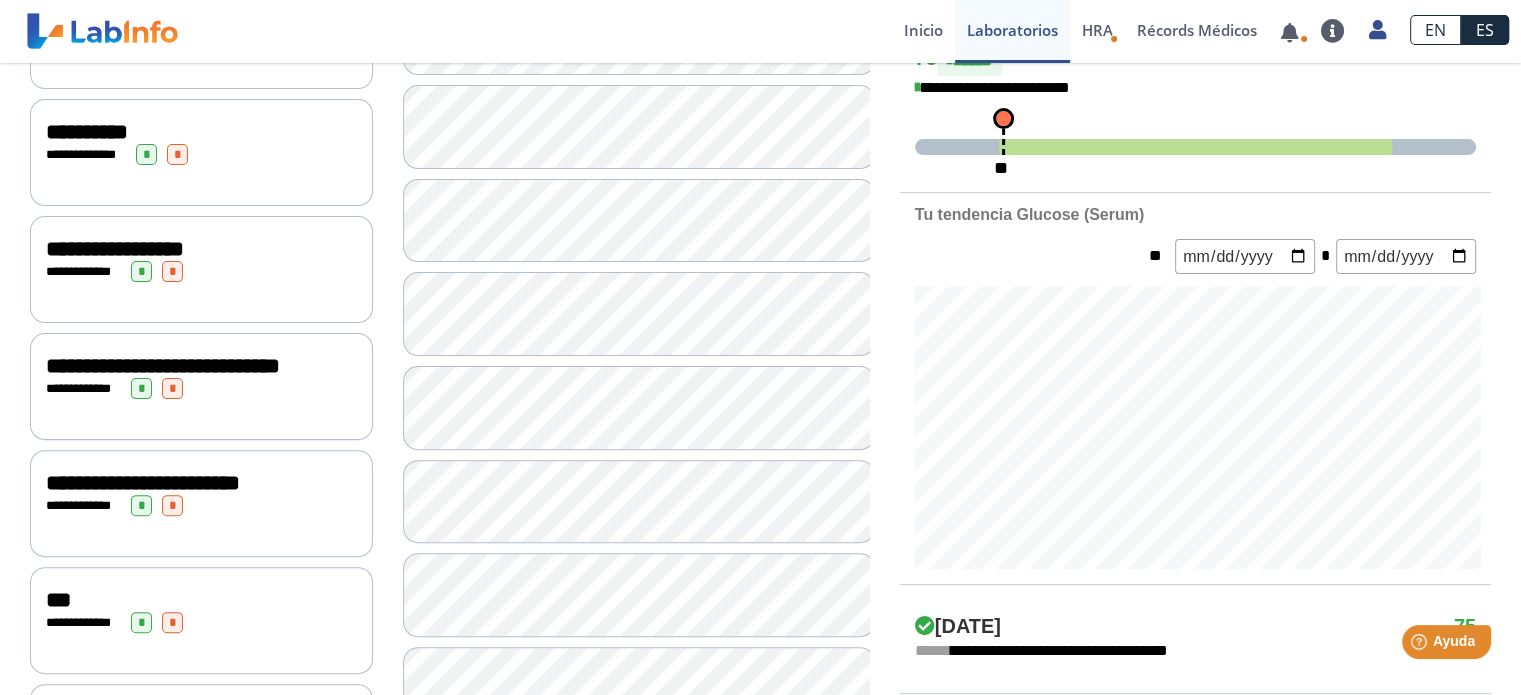 scroll, scrollTop: 562, scrollLeft: 0, axis: vertical 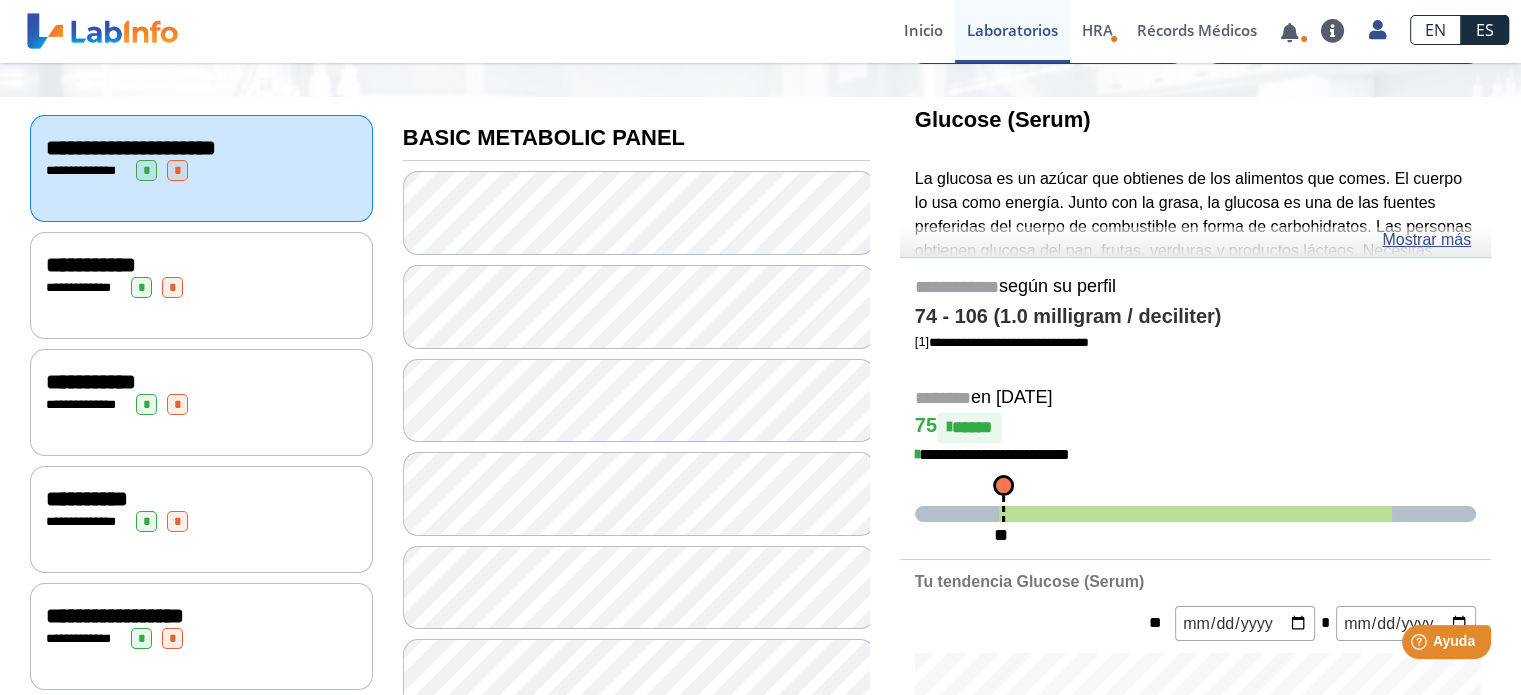 click on "**********" 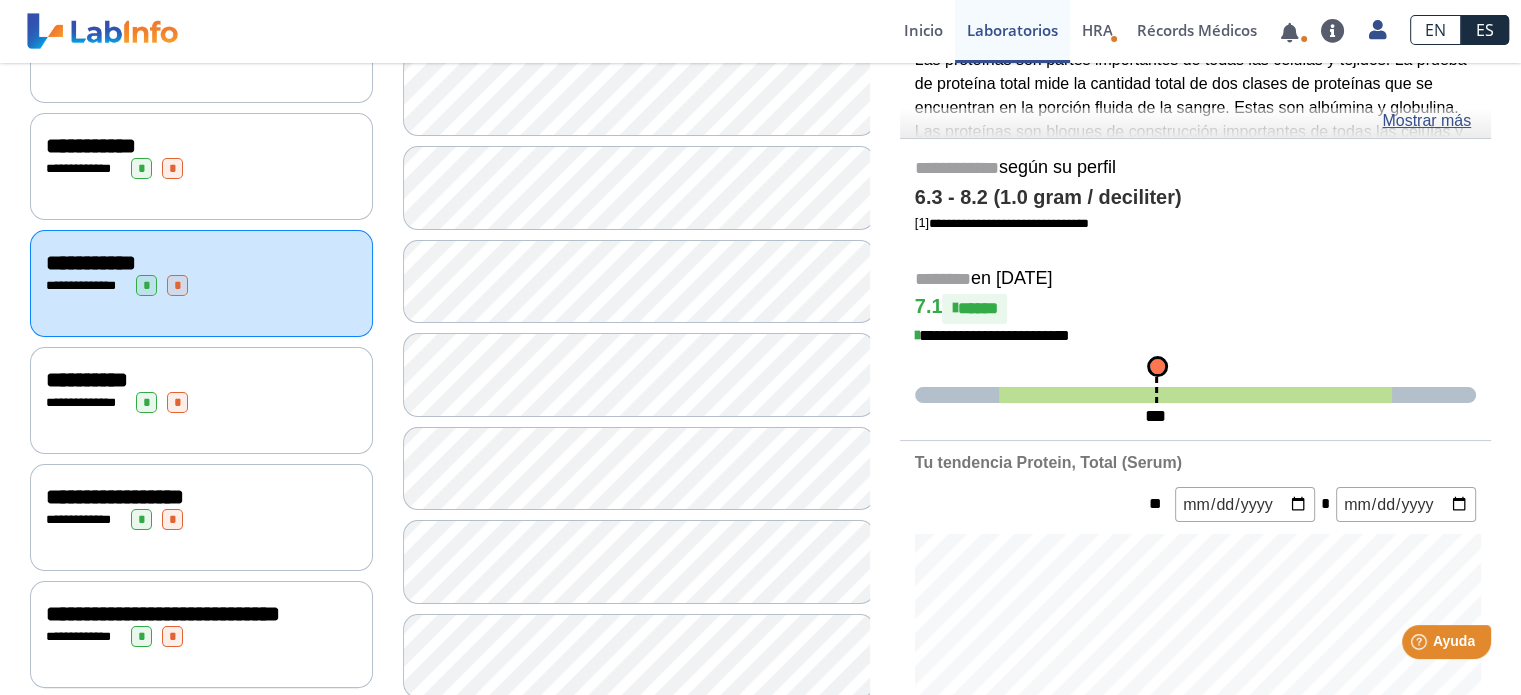 scroll, scrollTop: 294, scrollLeft: 0, axis: vertical 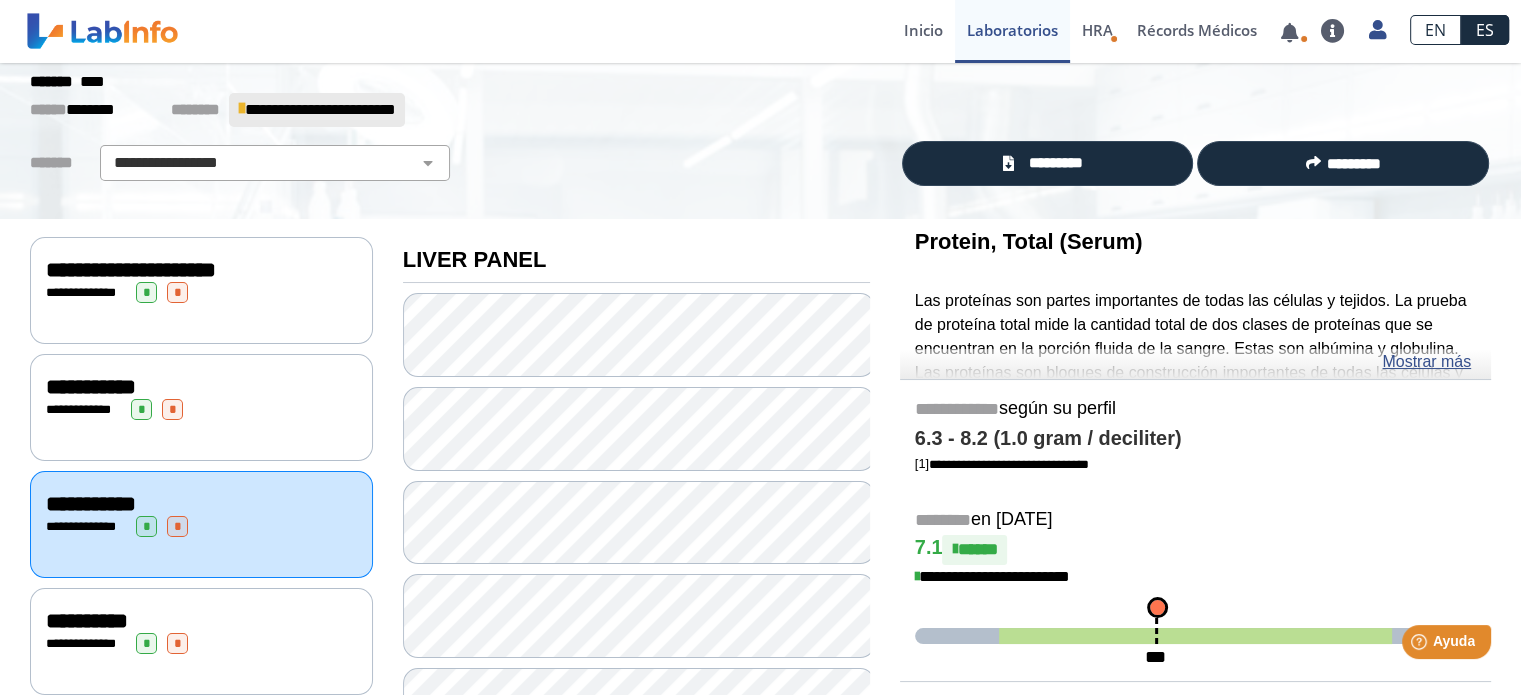 click on "**********" 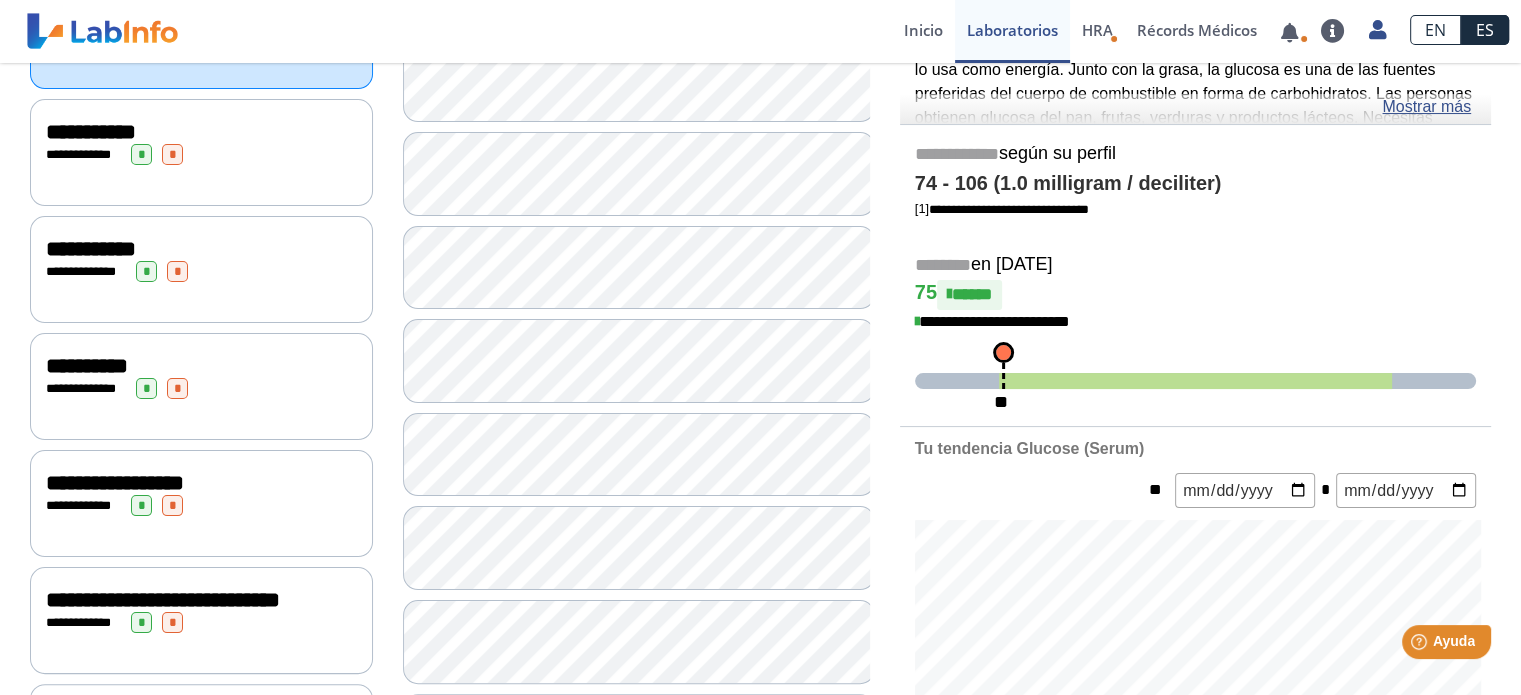scroll, scrollTop: 342, scrollLeft: 0, axis: vertical 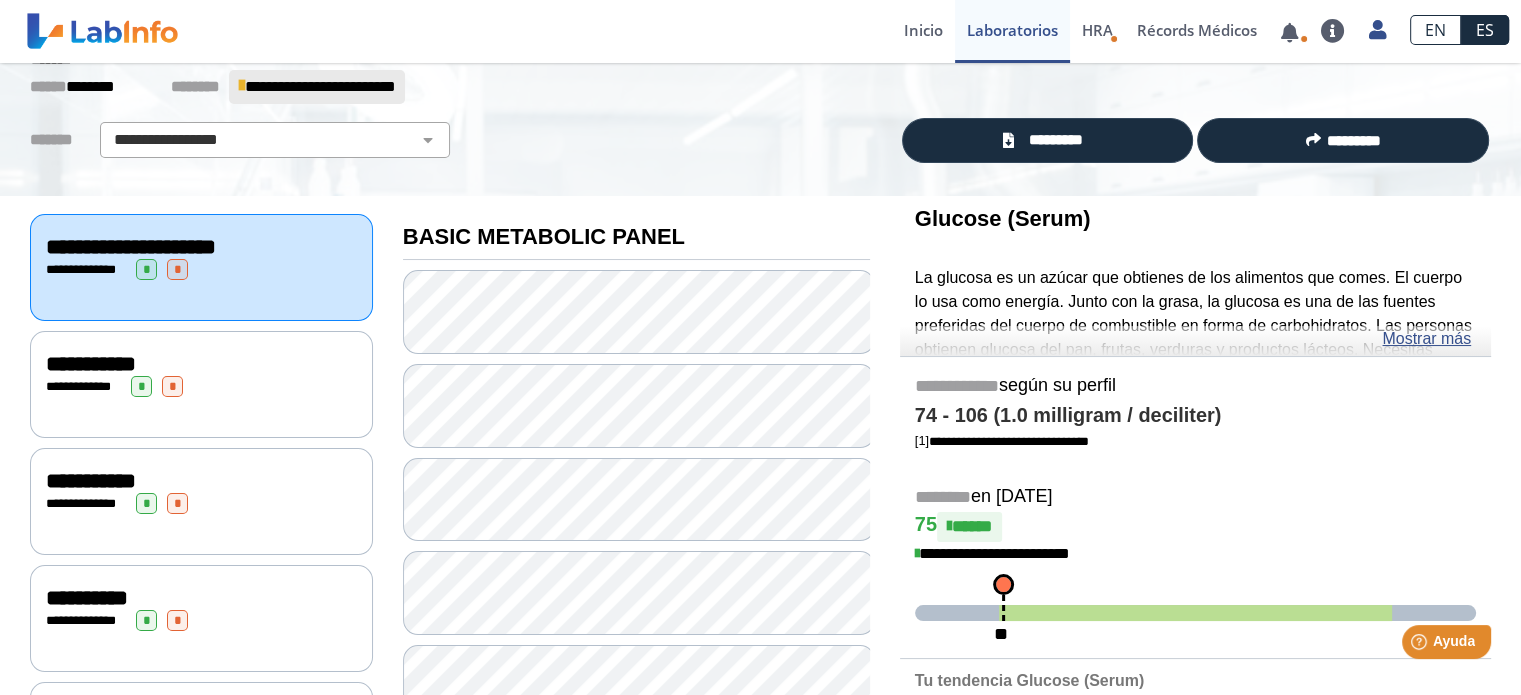 click on "**********" 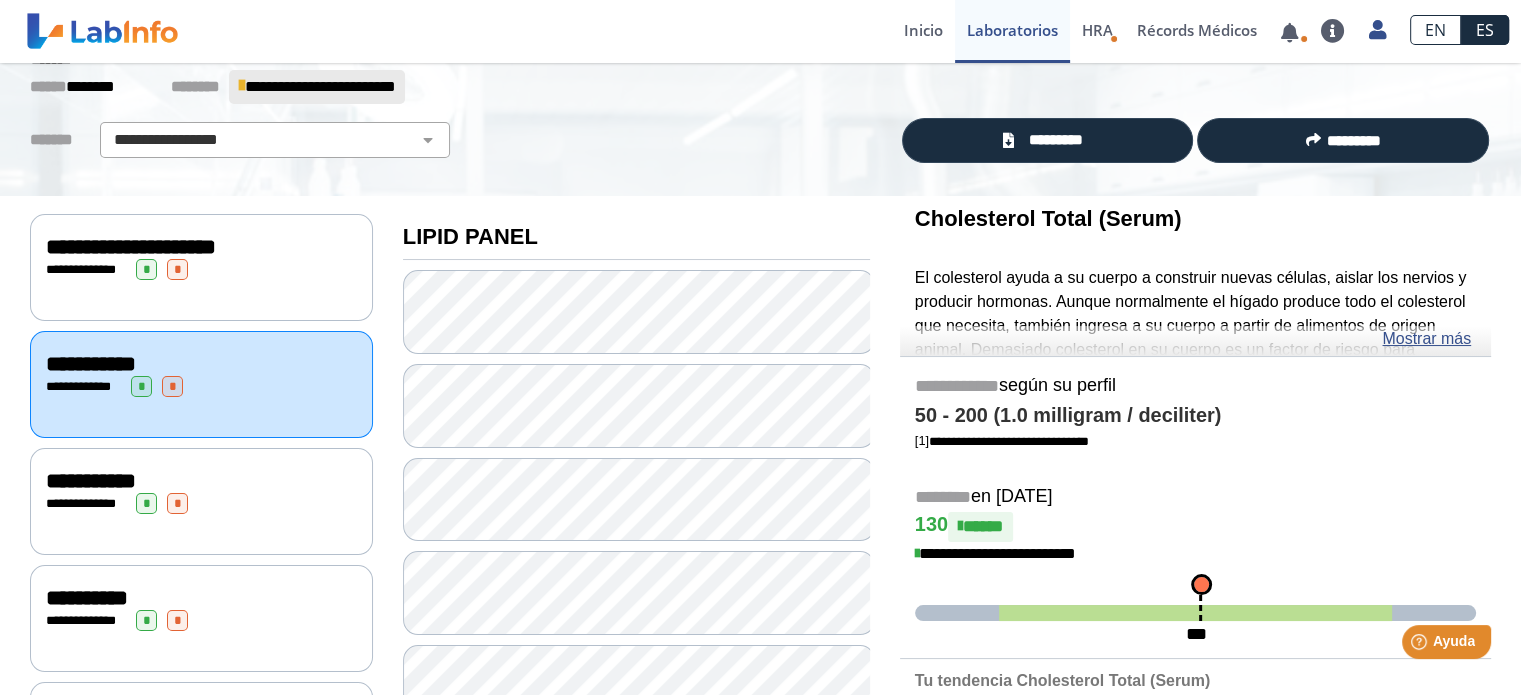 click on "**********" 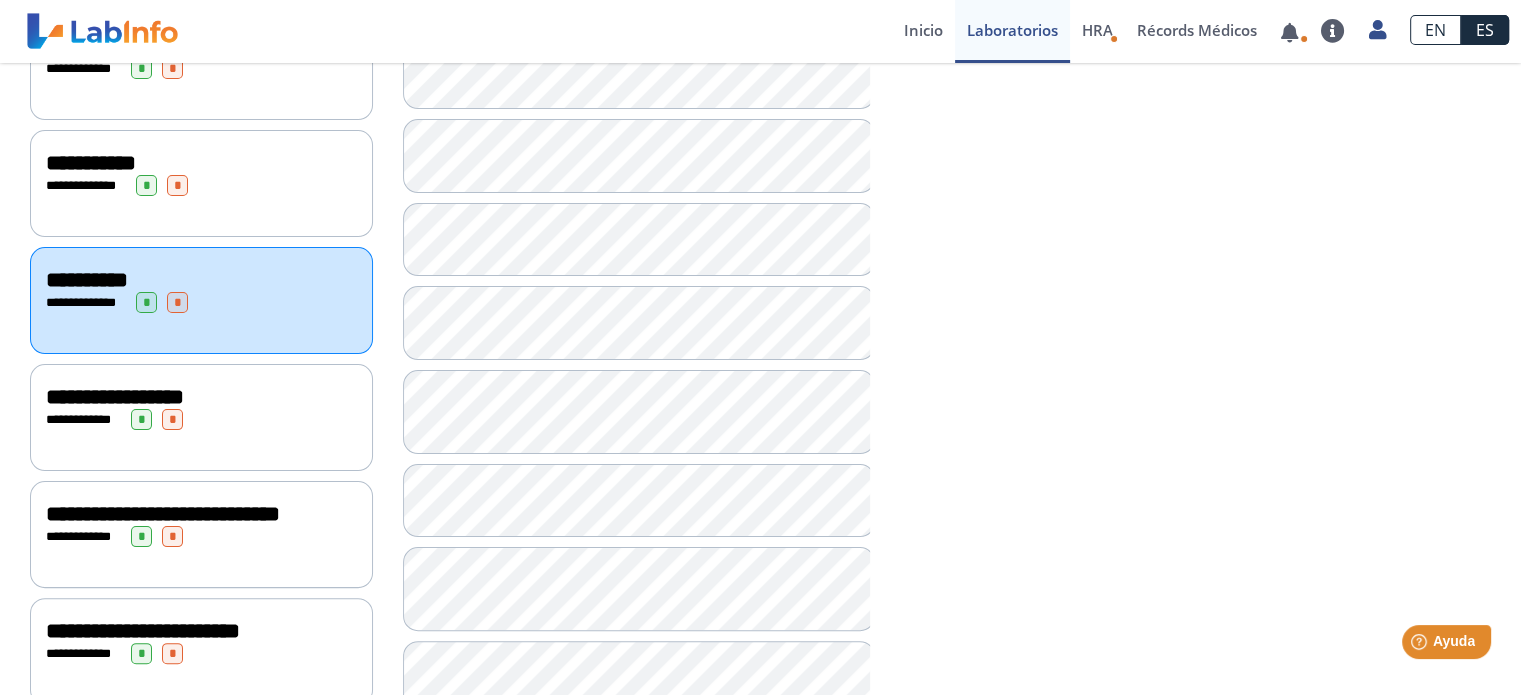 scroll, scrollTop: 436, scrollLeft: 0, axis: vertical 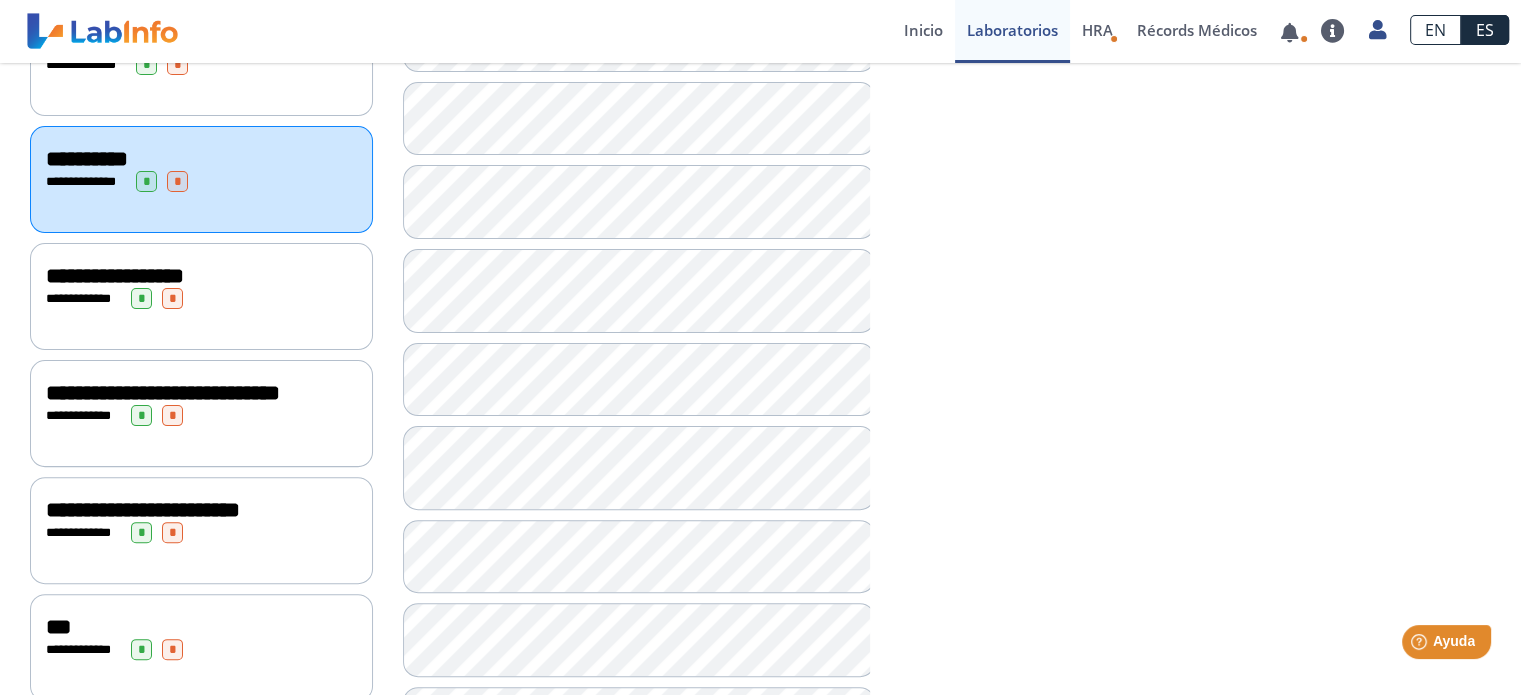 click on "**********" 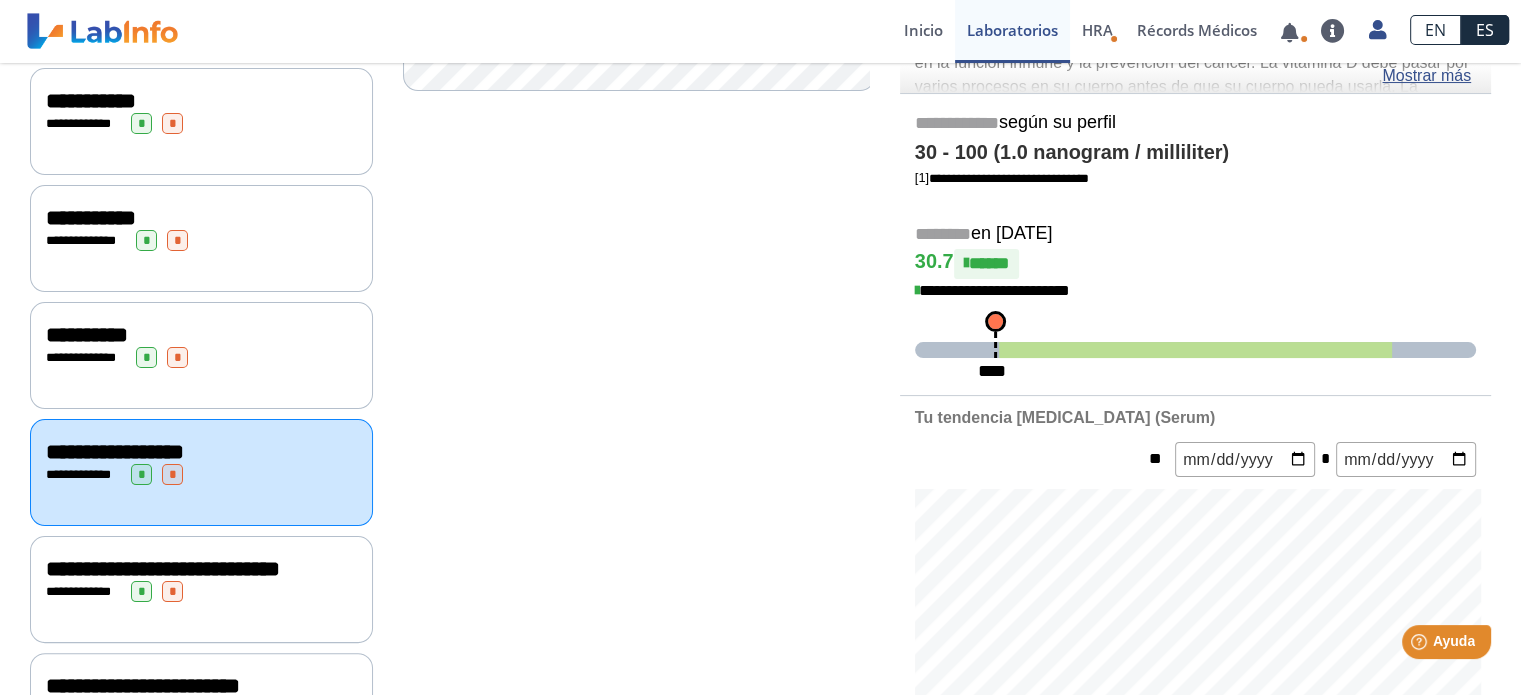 scroll, scrollTop: 364, scrollLeft: 0, axis: vertical 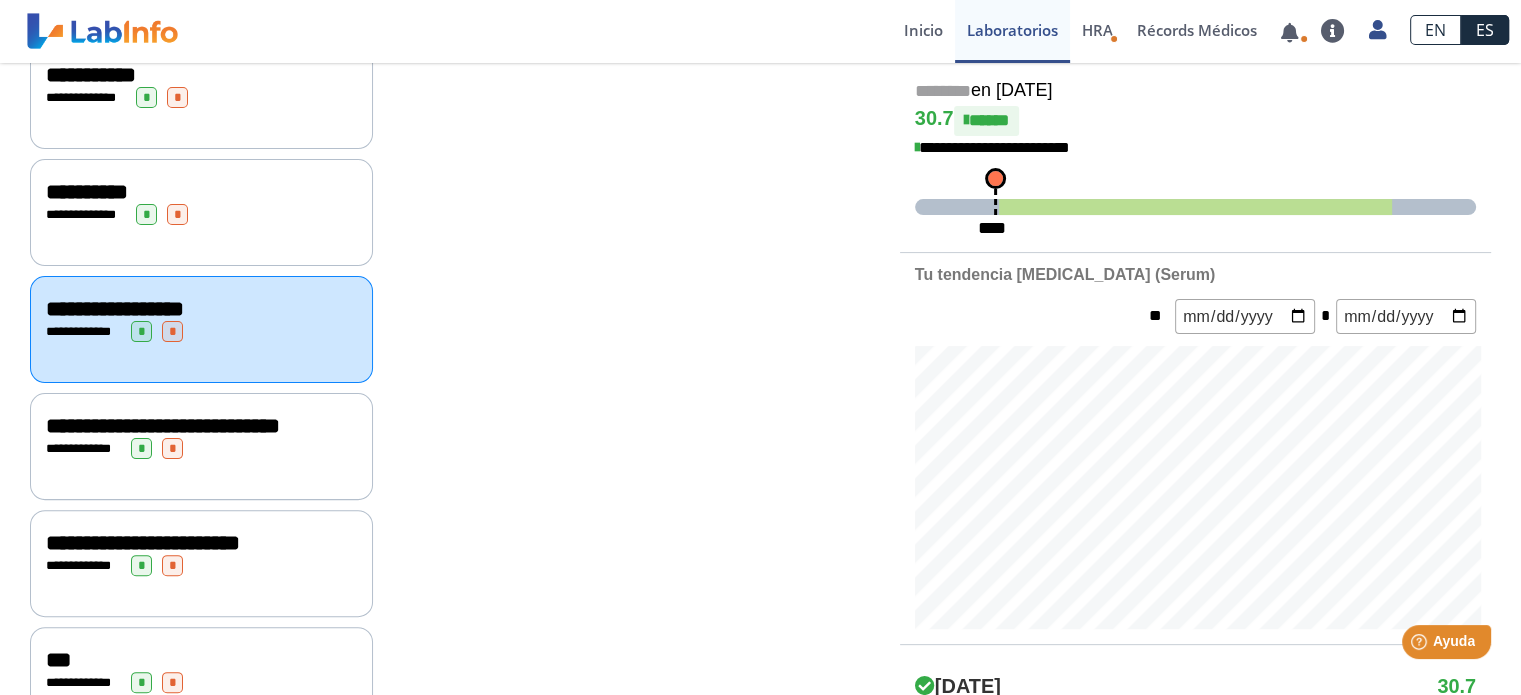 click on "**********" 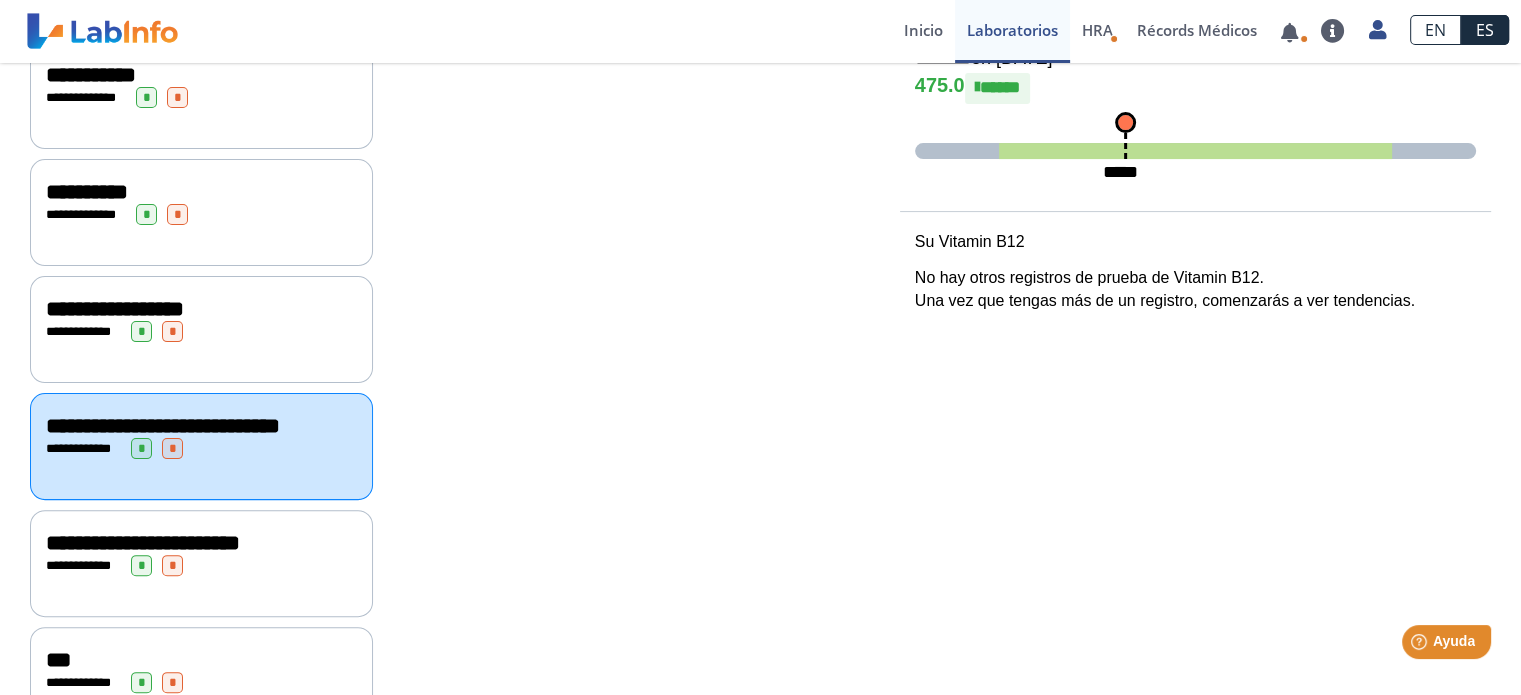 click on "**********" 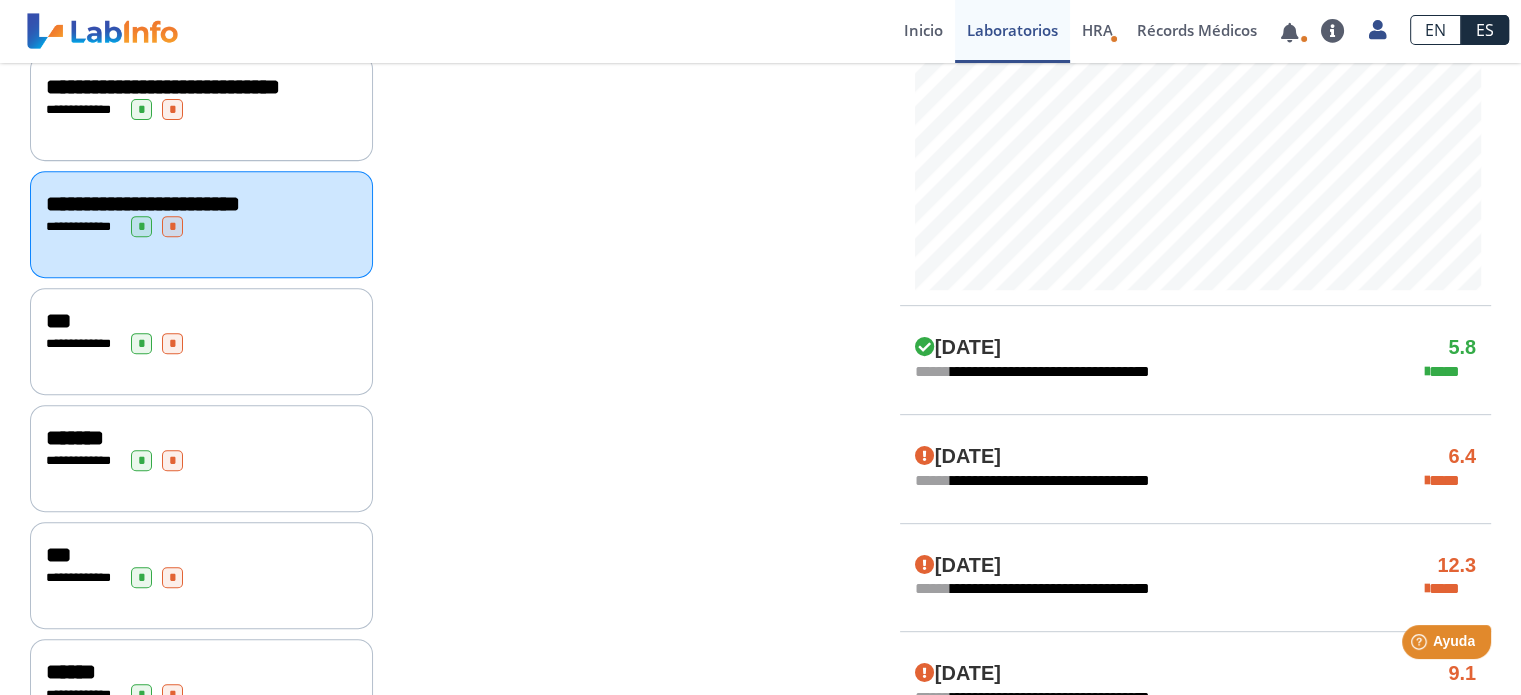 scroll, scrollTop: 848, scrollLeft: 0, axis: vertical 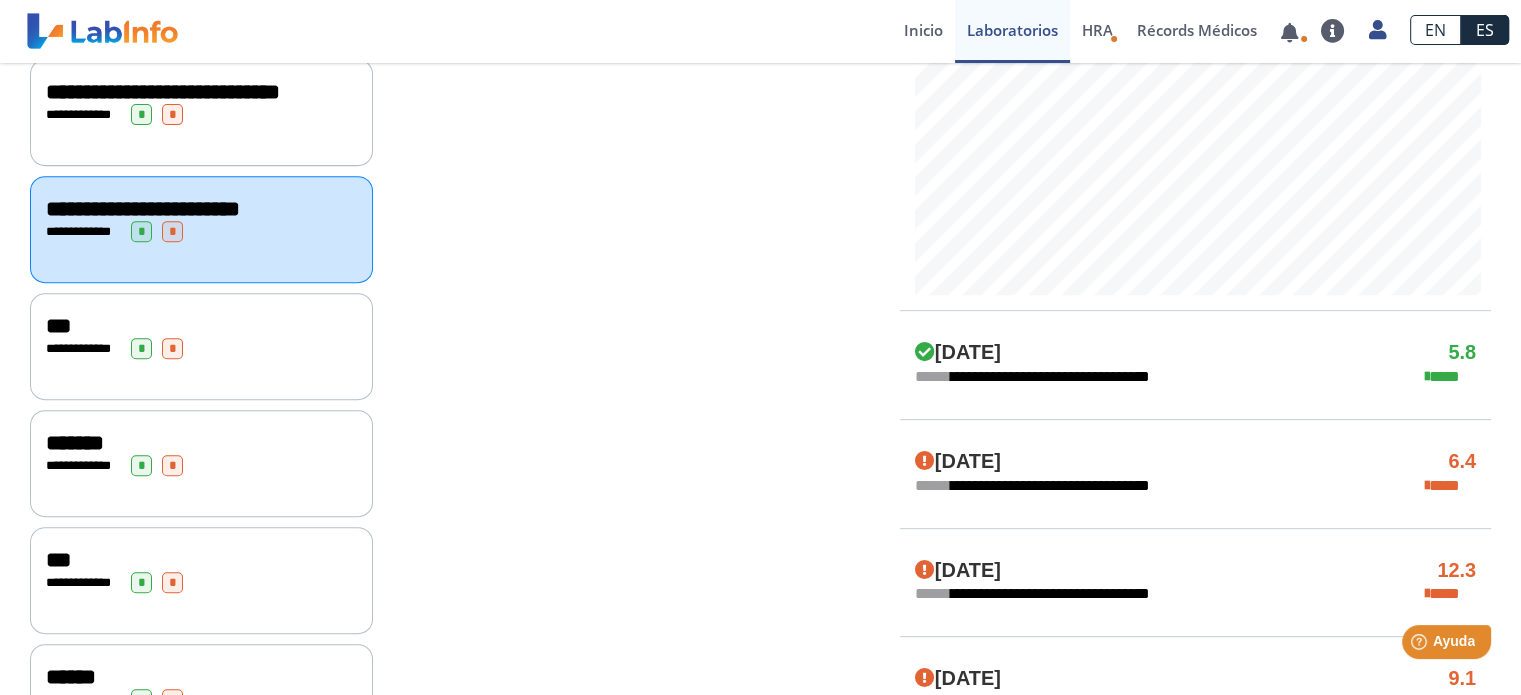 click on "**********" 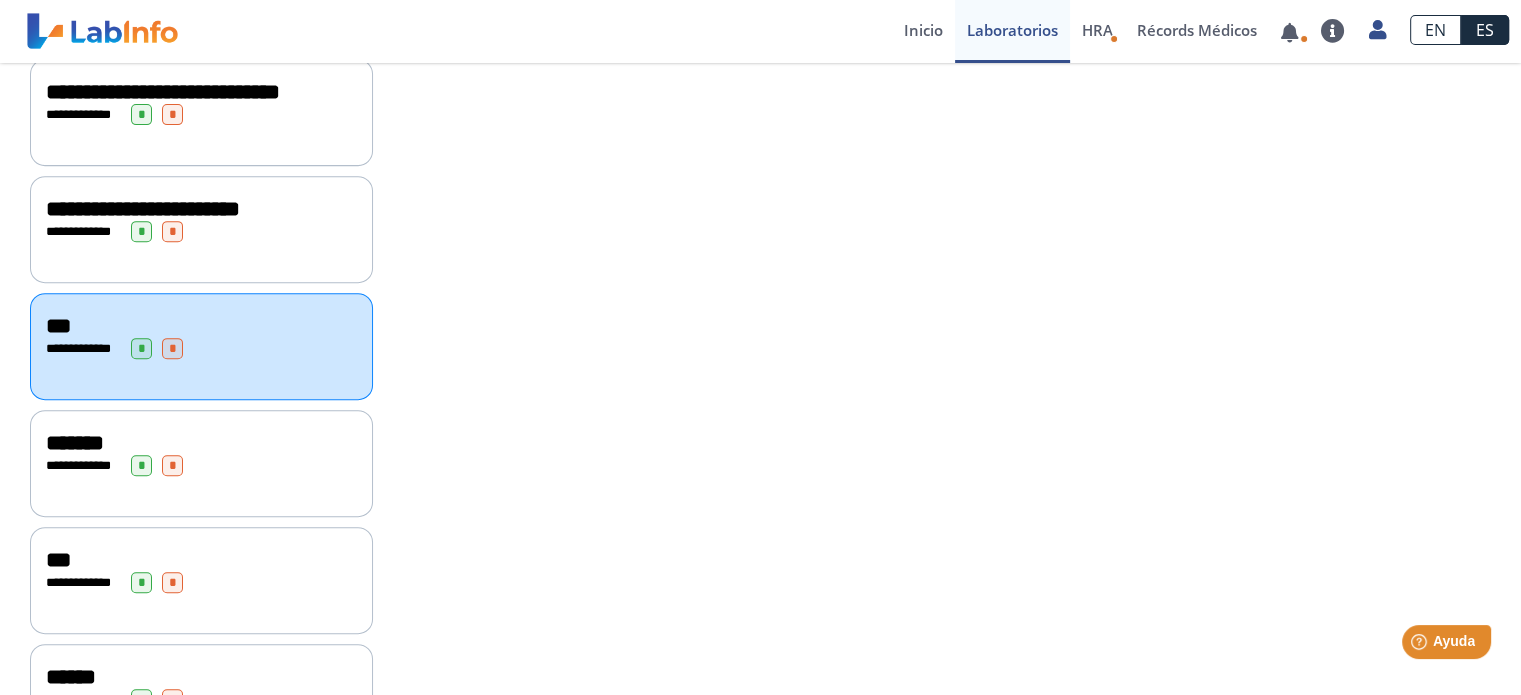 click on "**********" 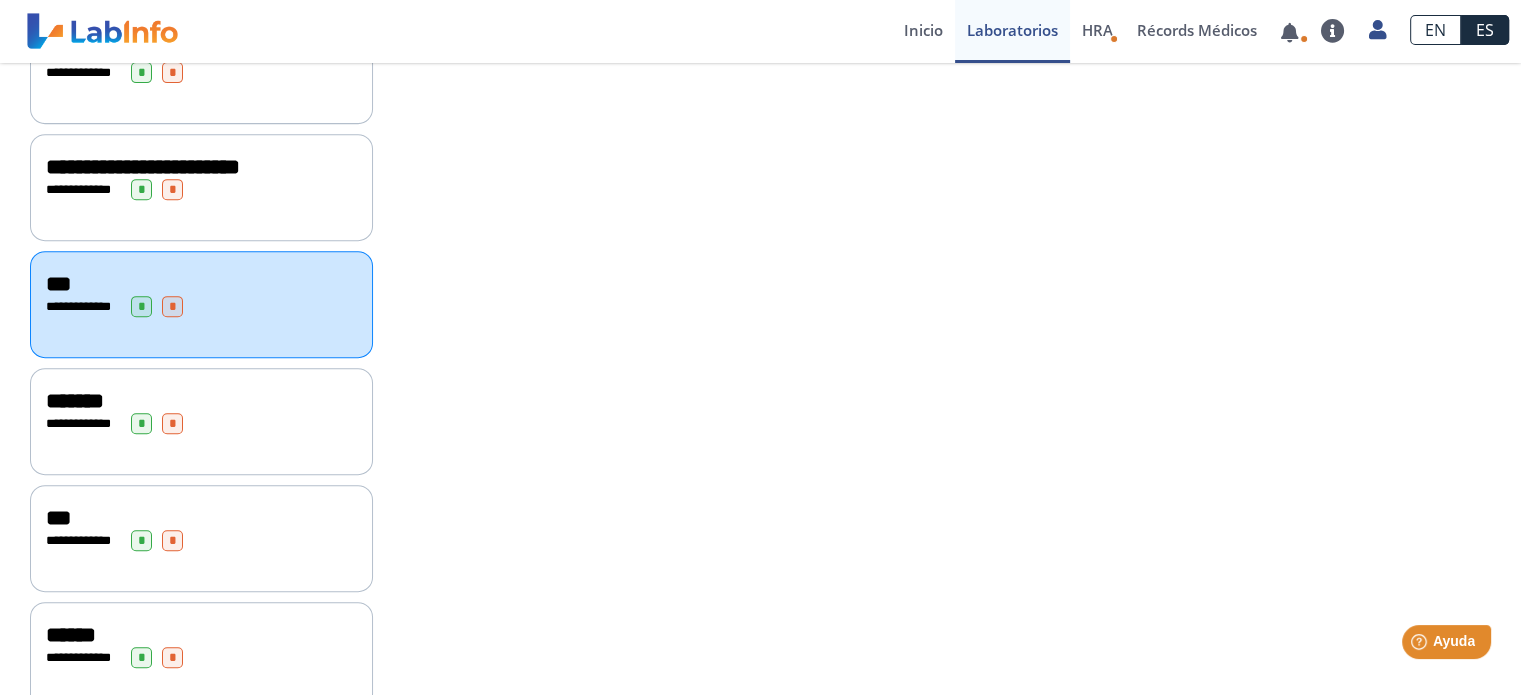 scroll, scrollTop: 1044, scrollLeft: 0, axis: vertical 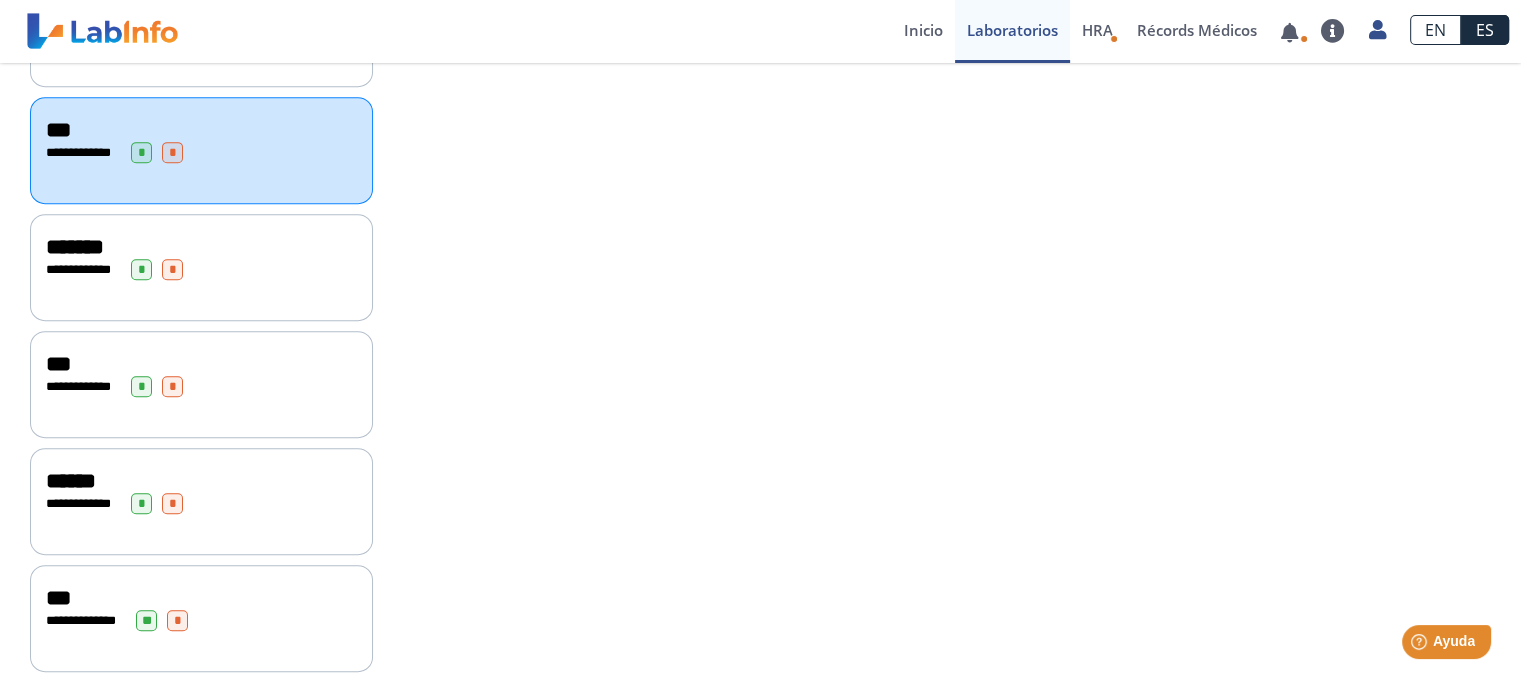 click on "**********" 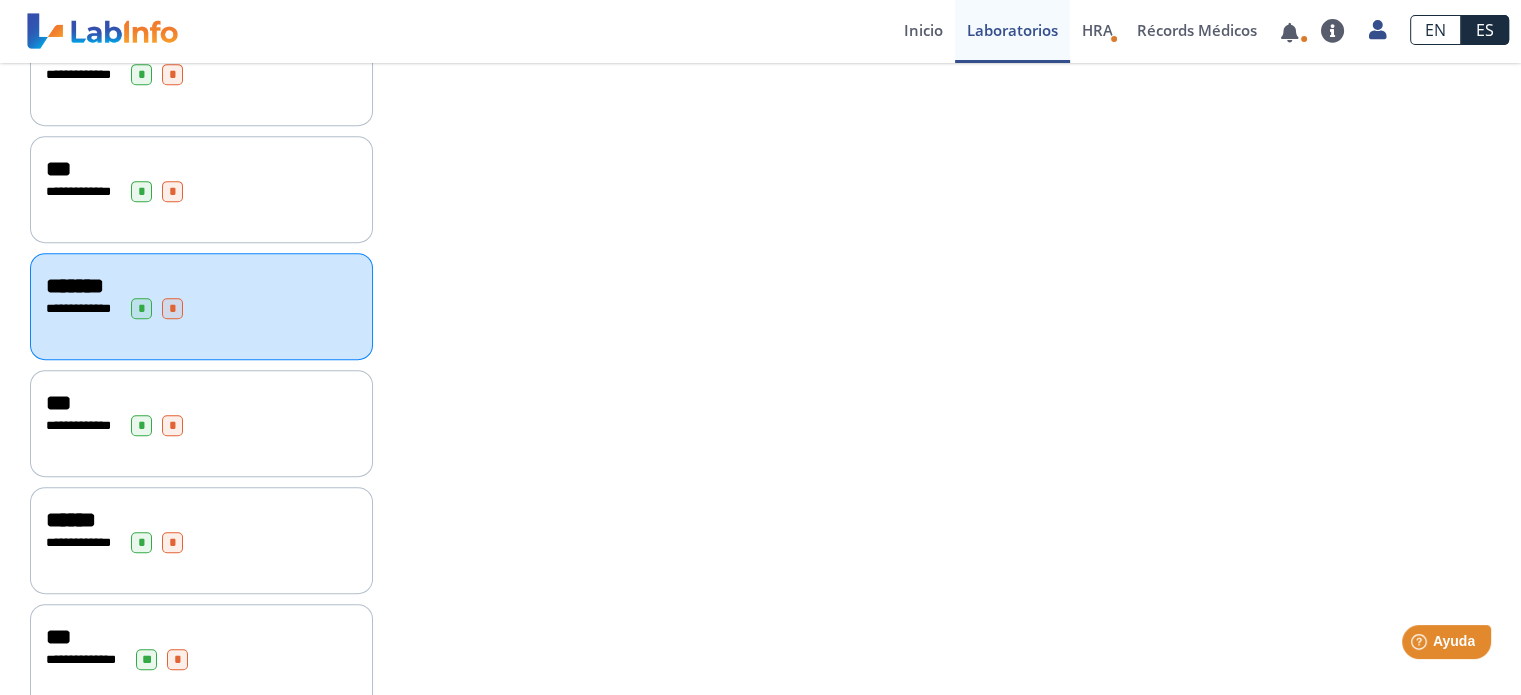 scroll, scrollTop: 1016, scrollLeft: 0, axis: vertical 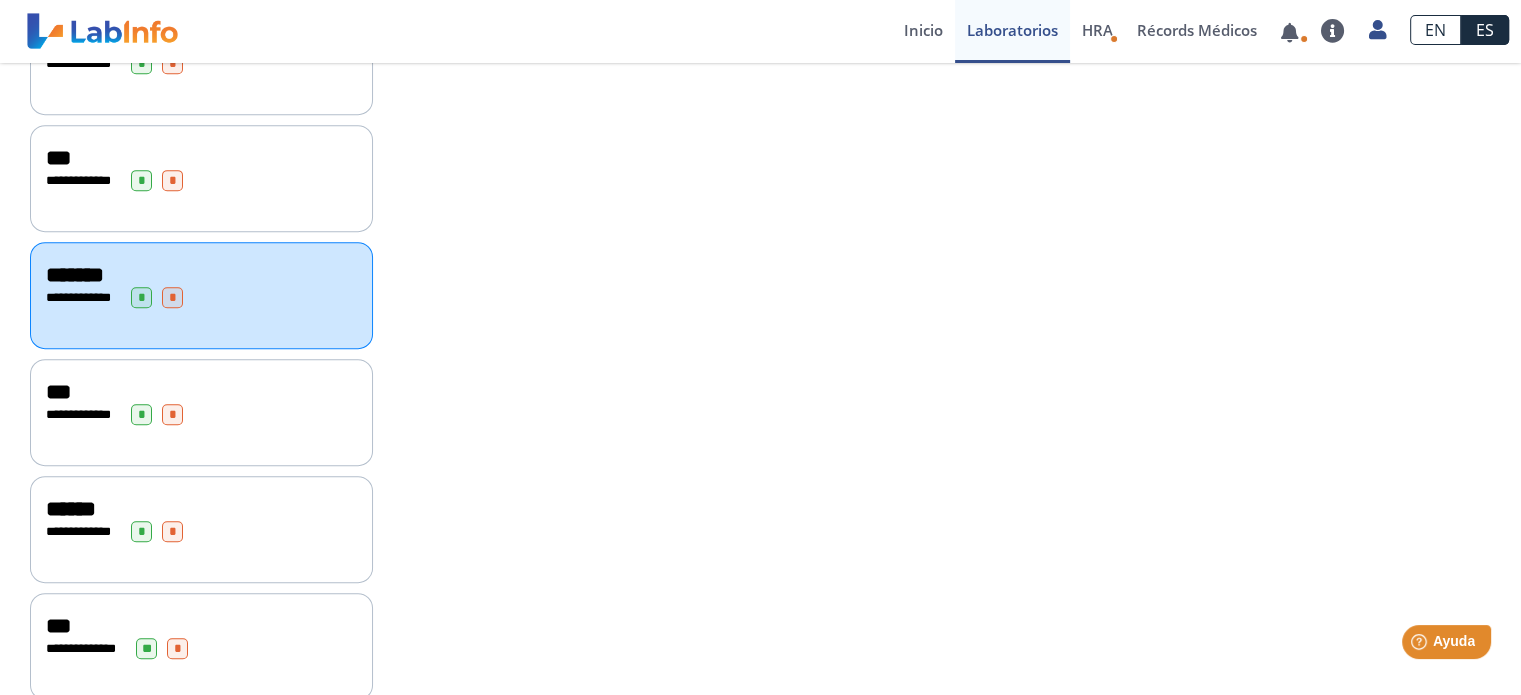 click on "**********" 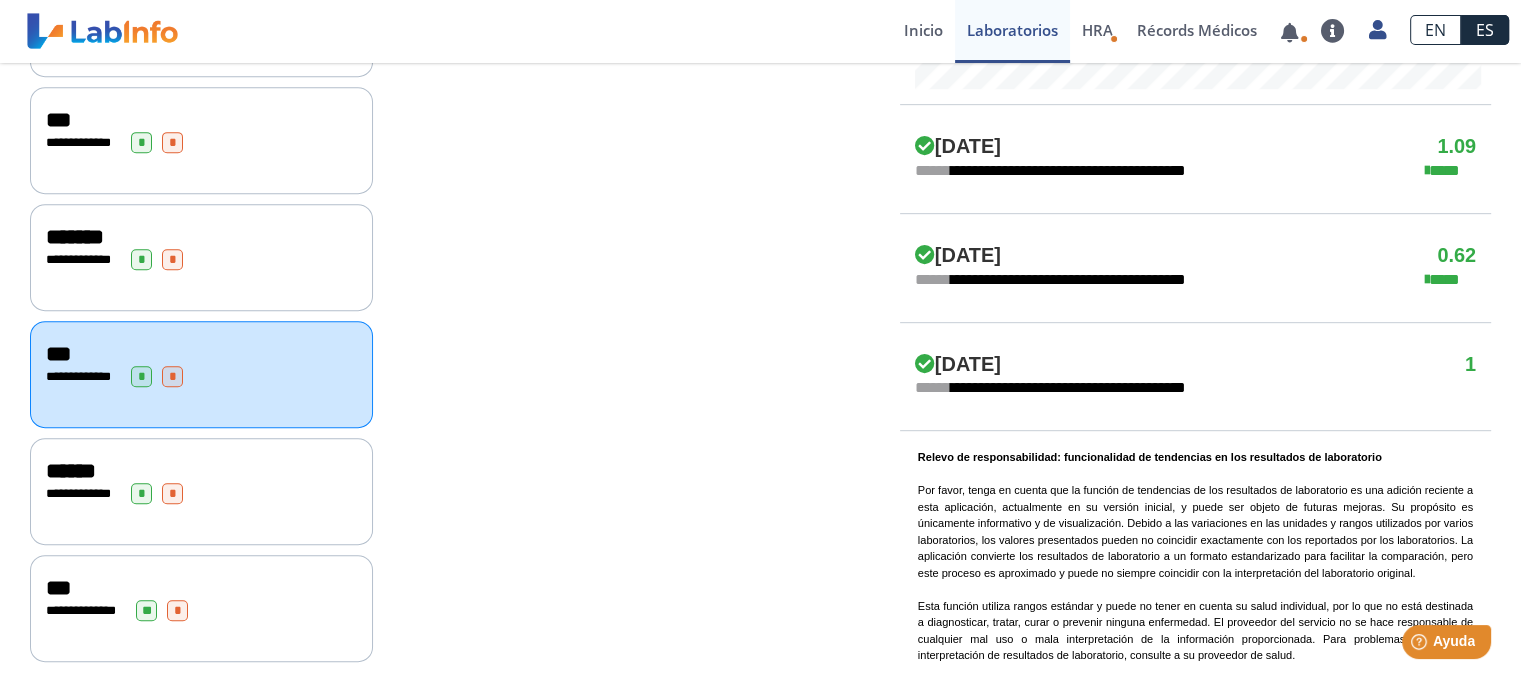 scroll, scrollTop: 1075, scrollLeft: 0, axis: vertical 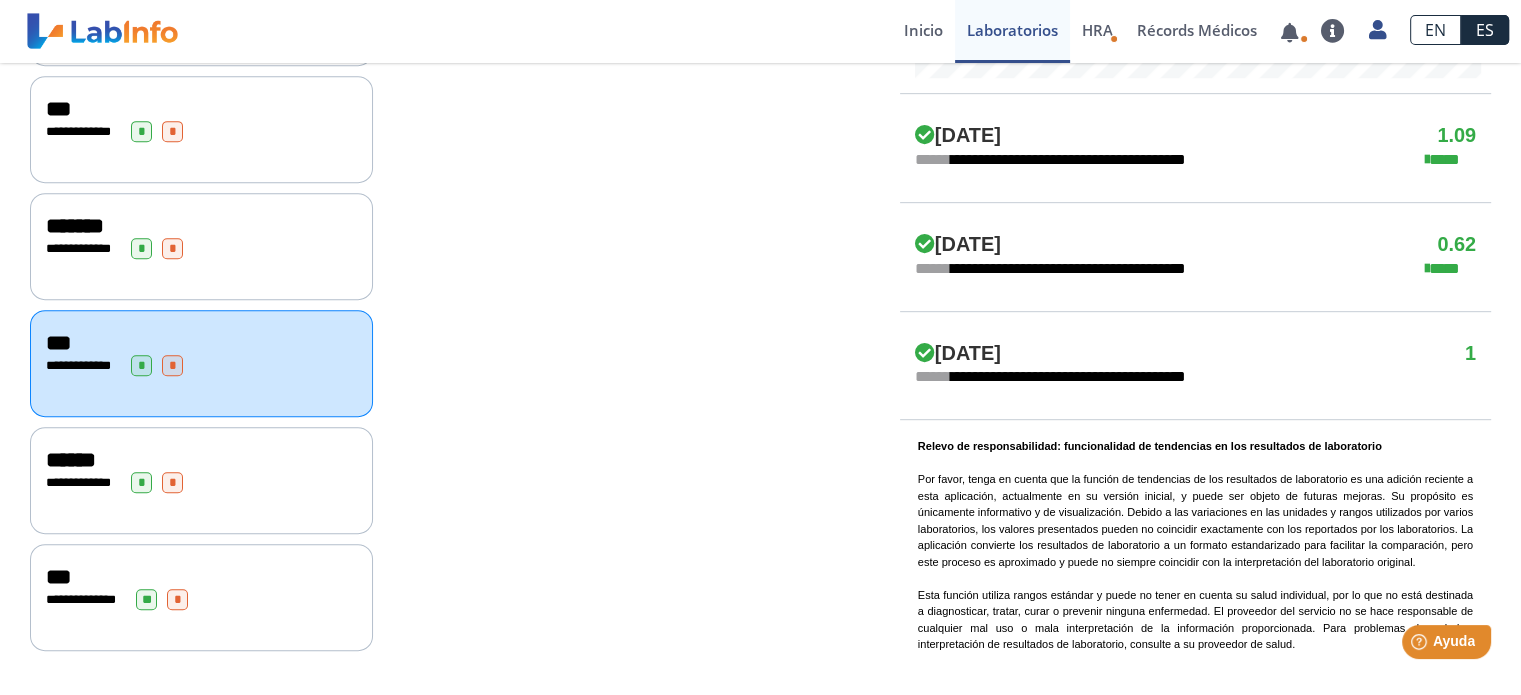 click on "**********" 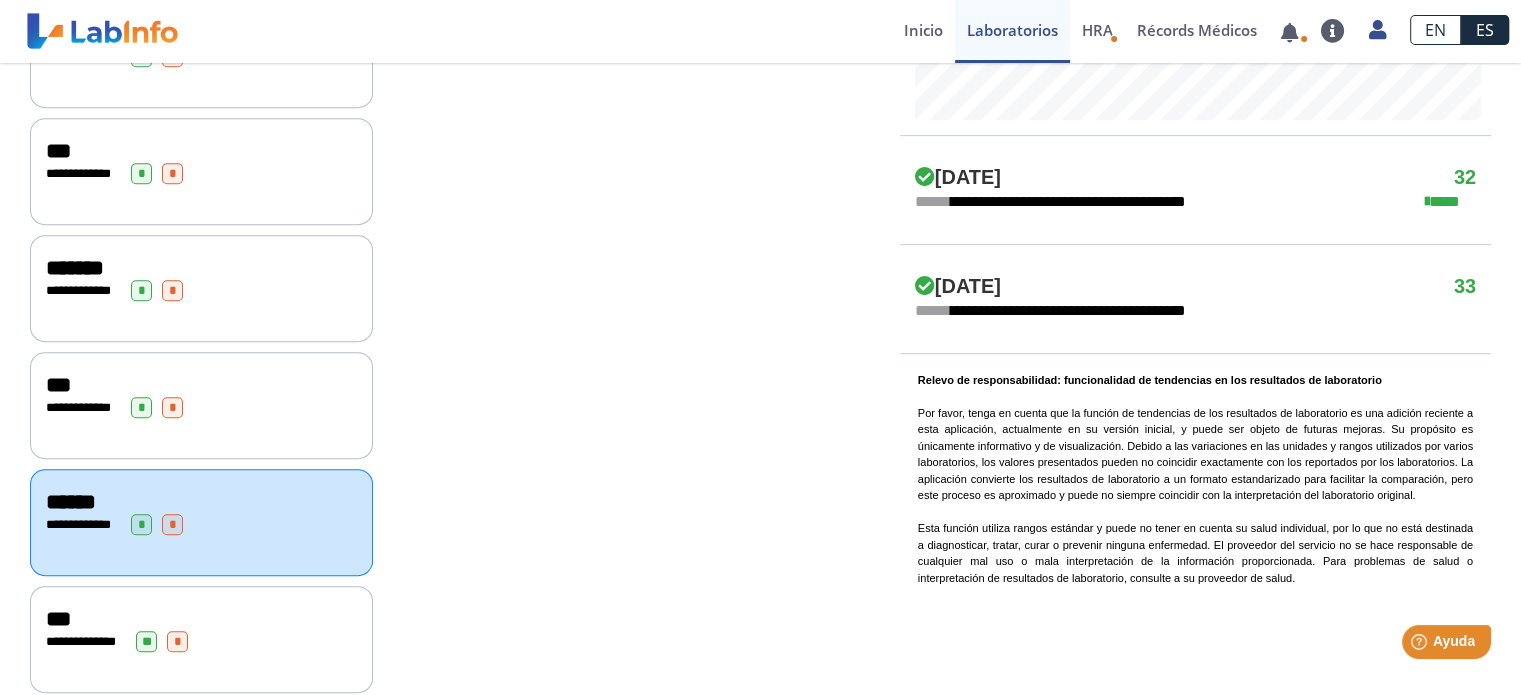 scroll, scrollTop: 1075, scrollLeft: 0, axis: vertical 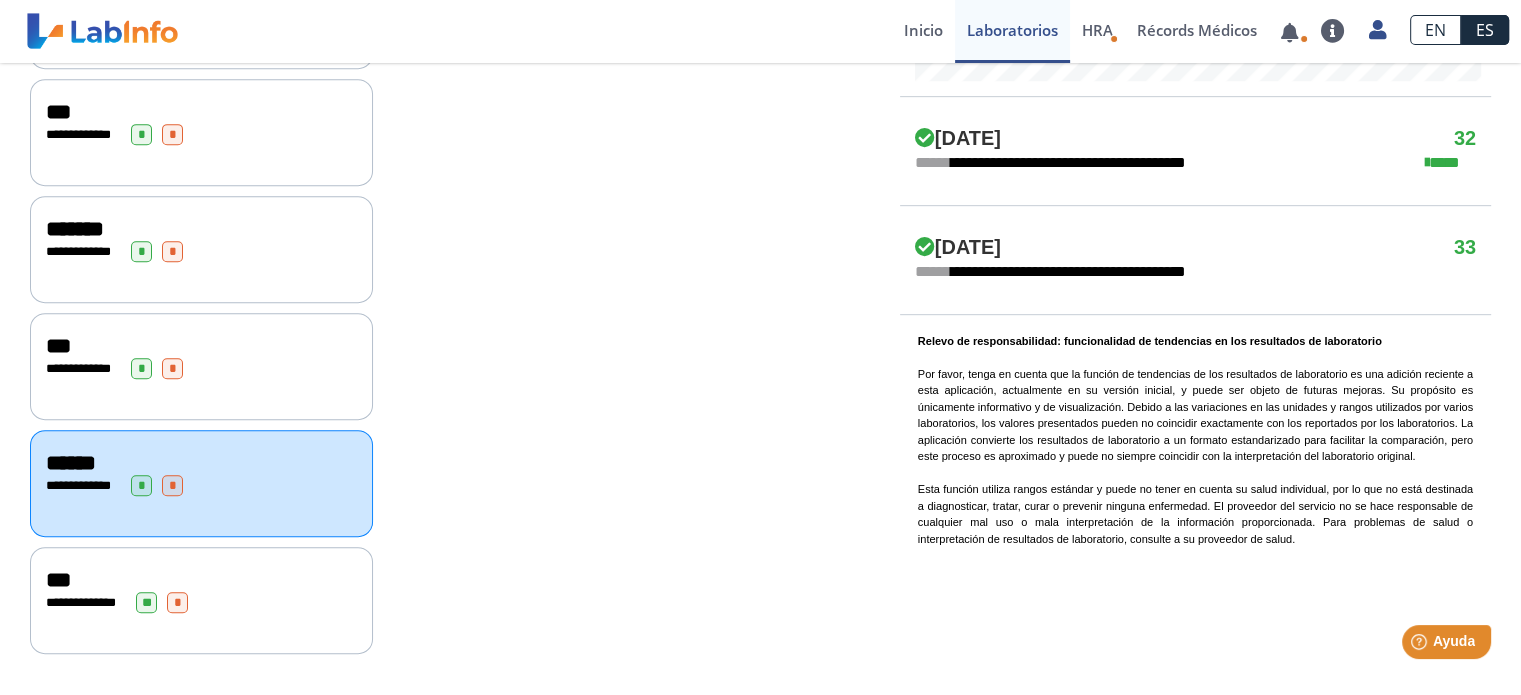 click on "***" 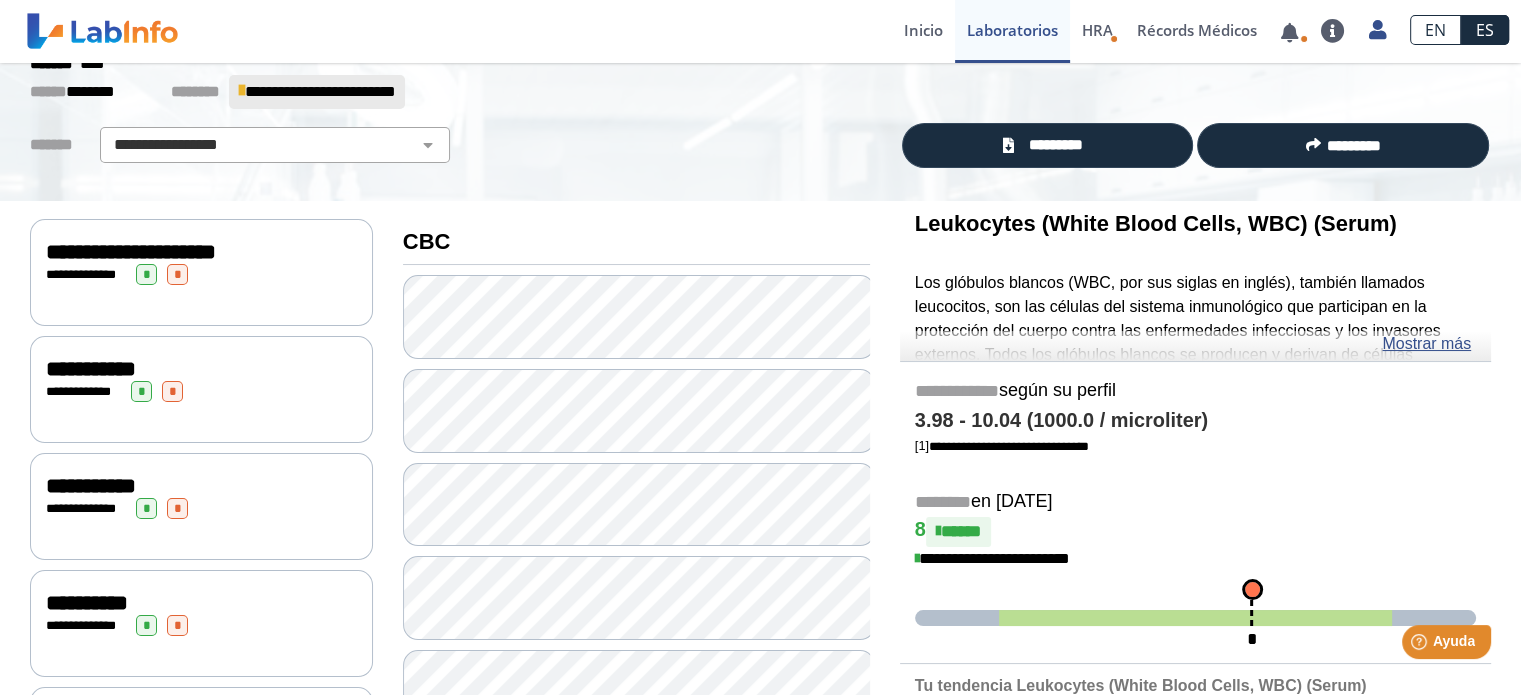 scroll, scrollTop: 0, scrollLeft: 0, axis: both 